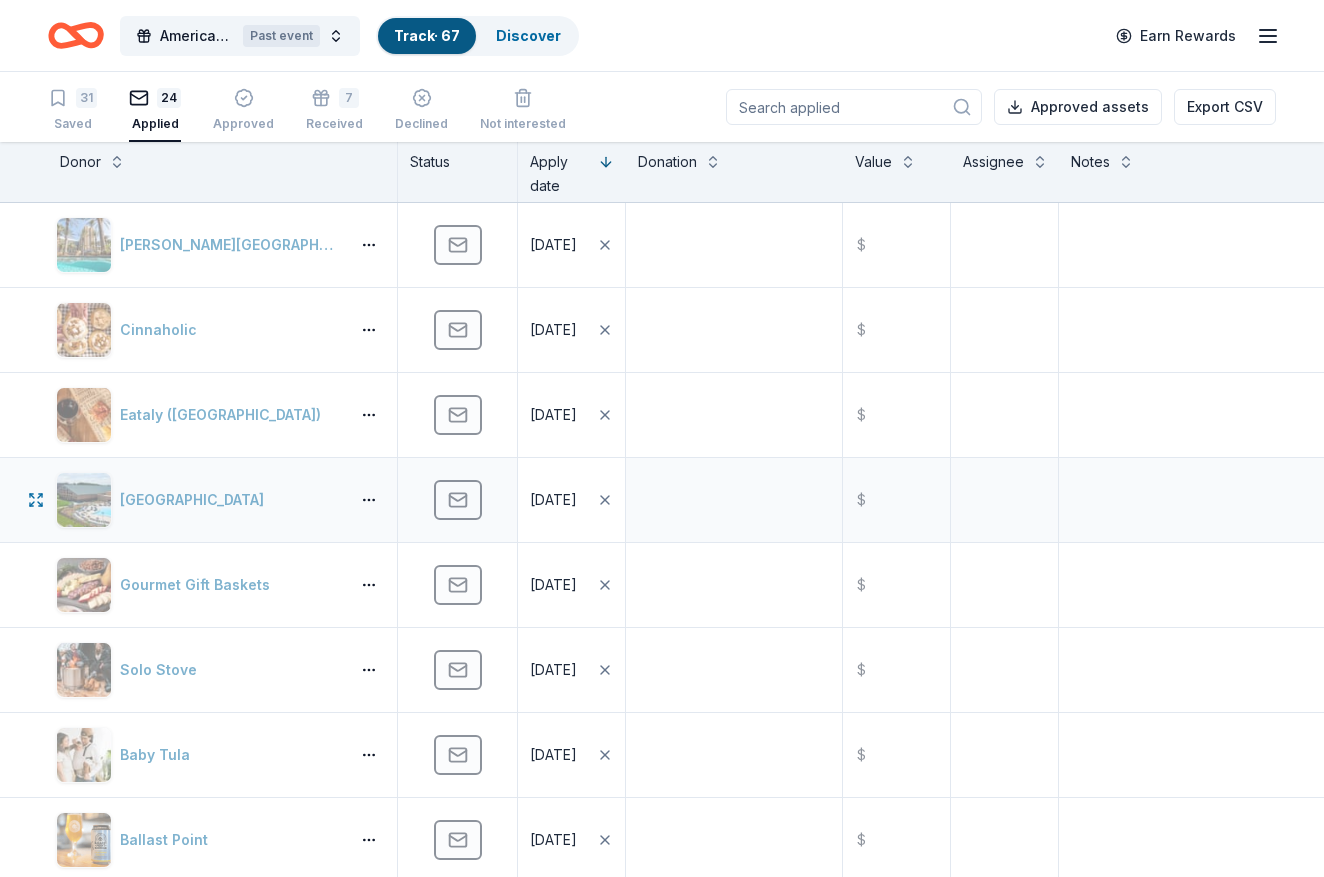 scroll, scrollTop: 0, scrollLeft: 0, axis: both 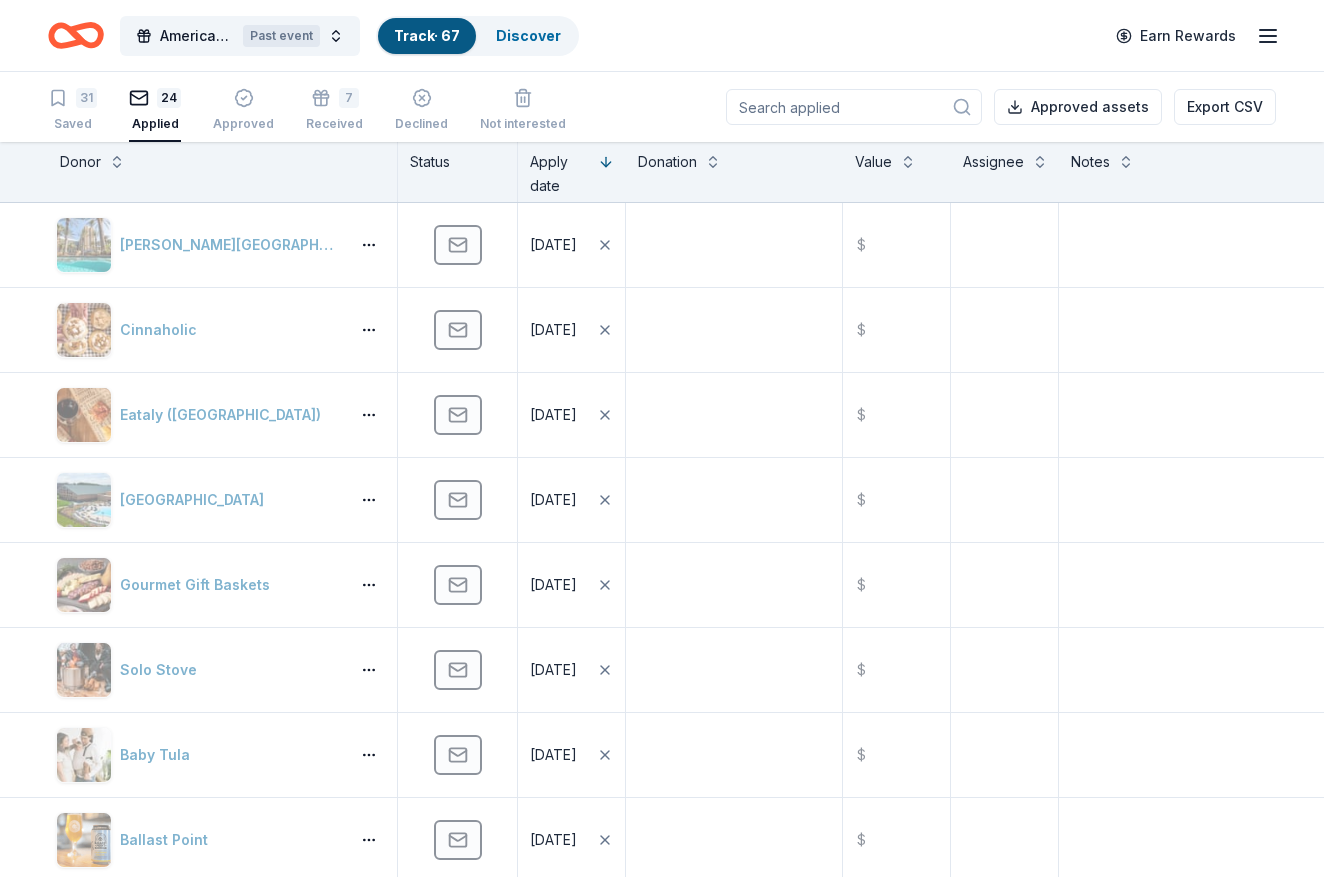 click 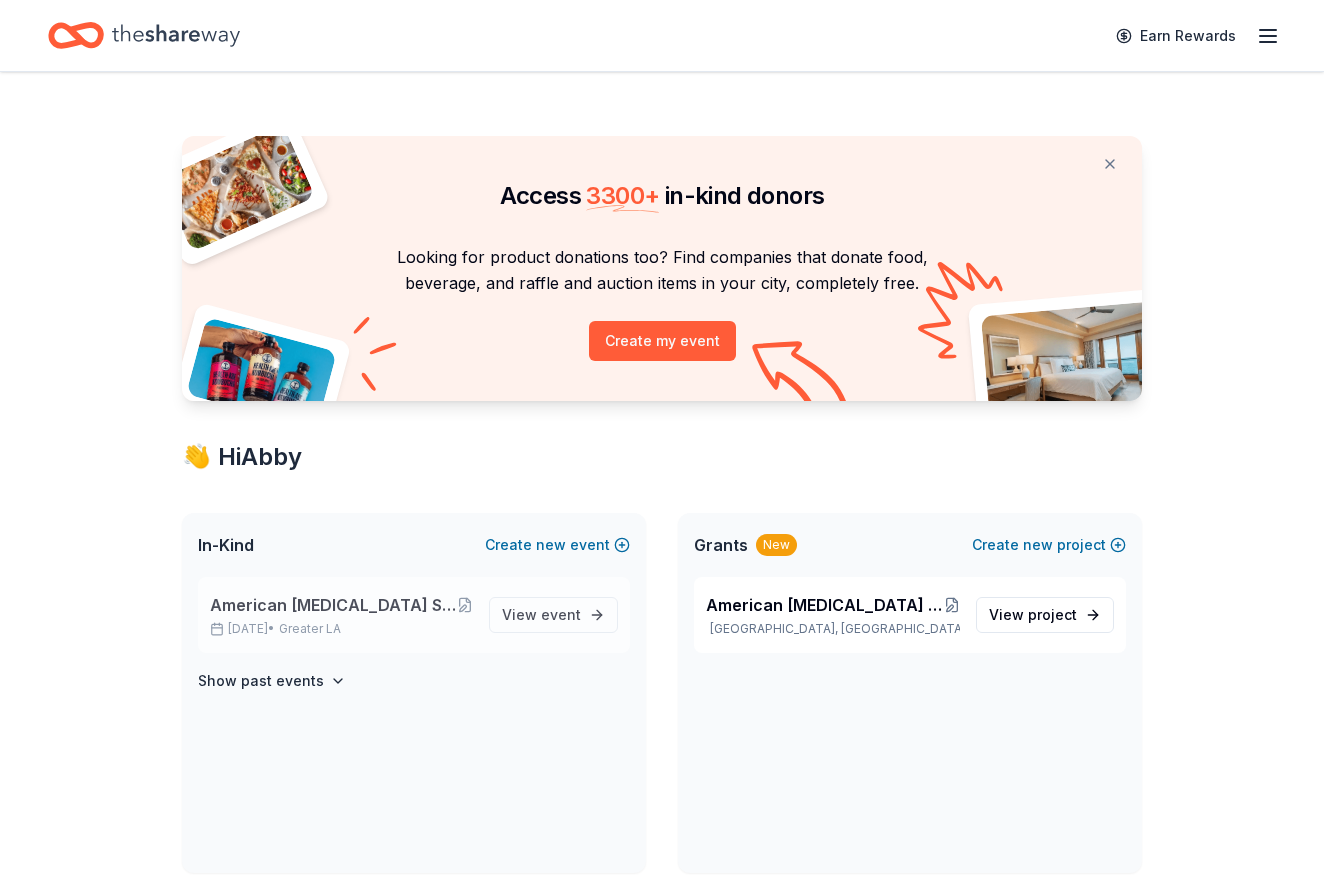 click on "American Cancer Society Relay for Life Whittier / LA Mirada Sep 20, 2025  •  Greater LA" at bounding box center [341, 615] 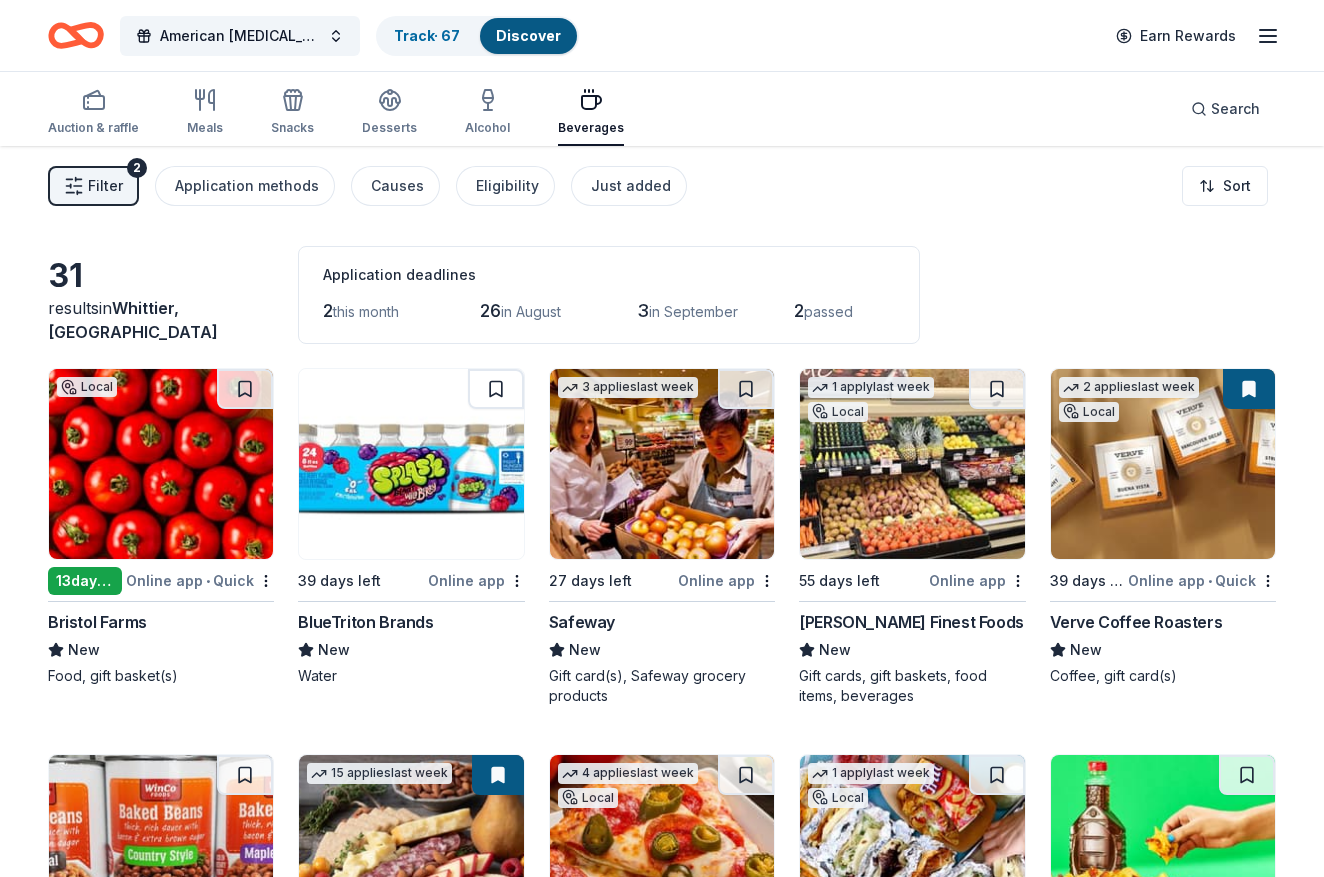 click on "Filter" at bounding box center (105, 186) 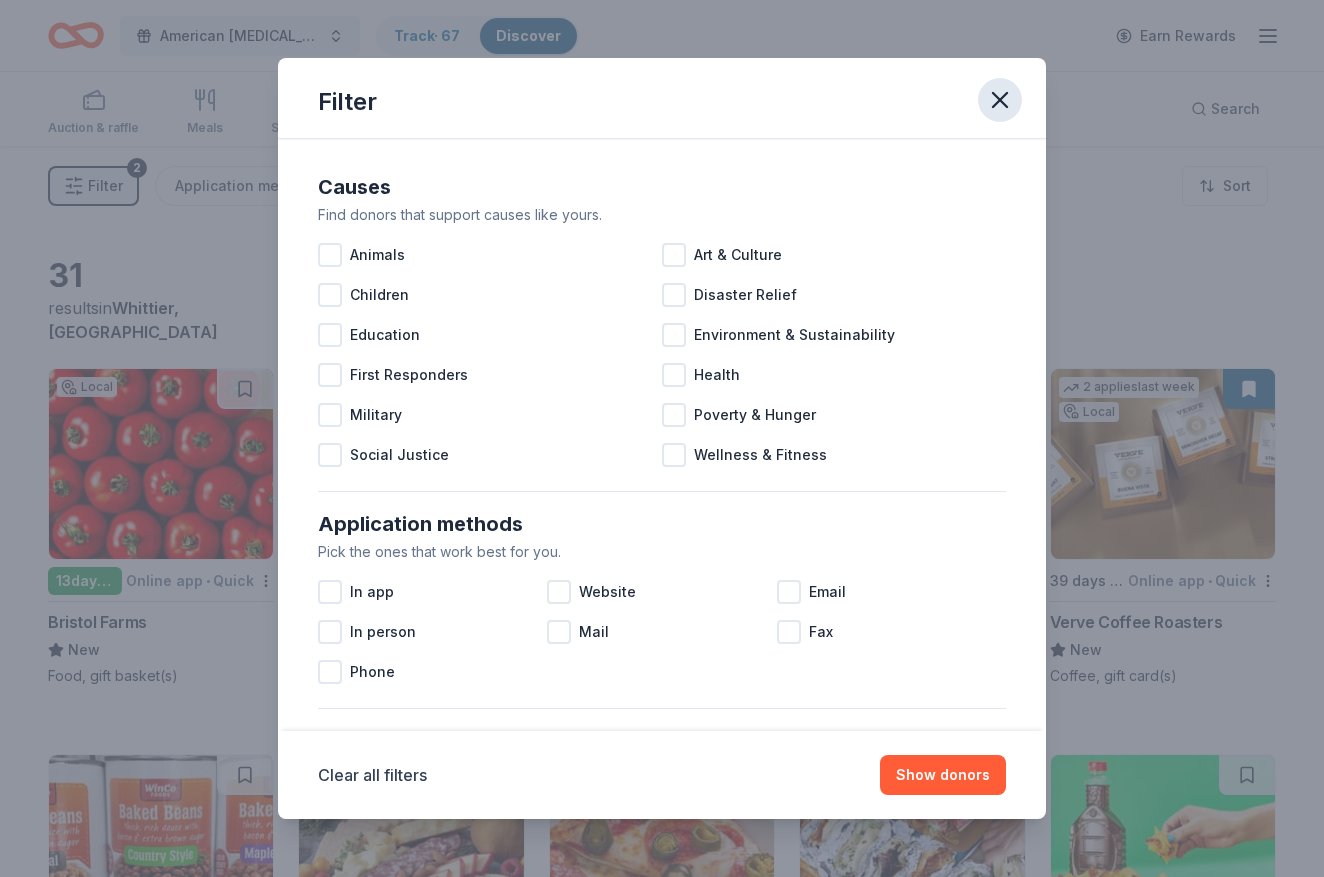 click 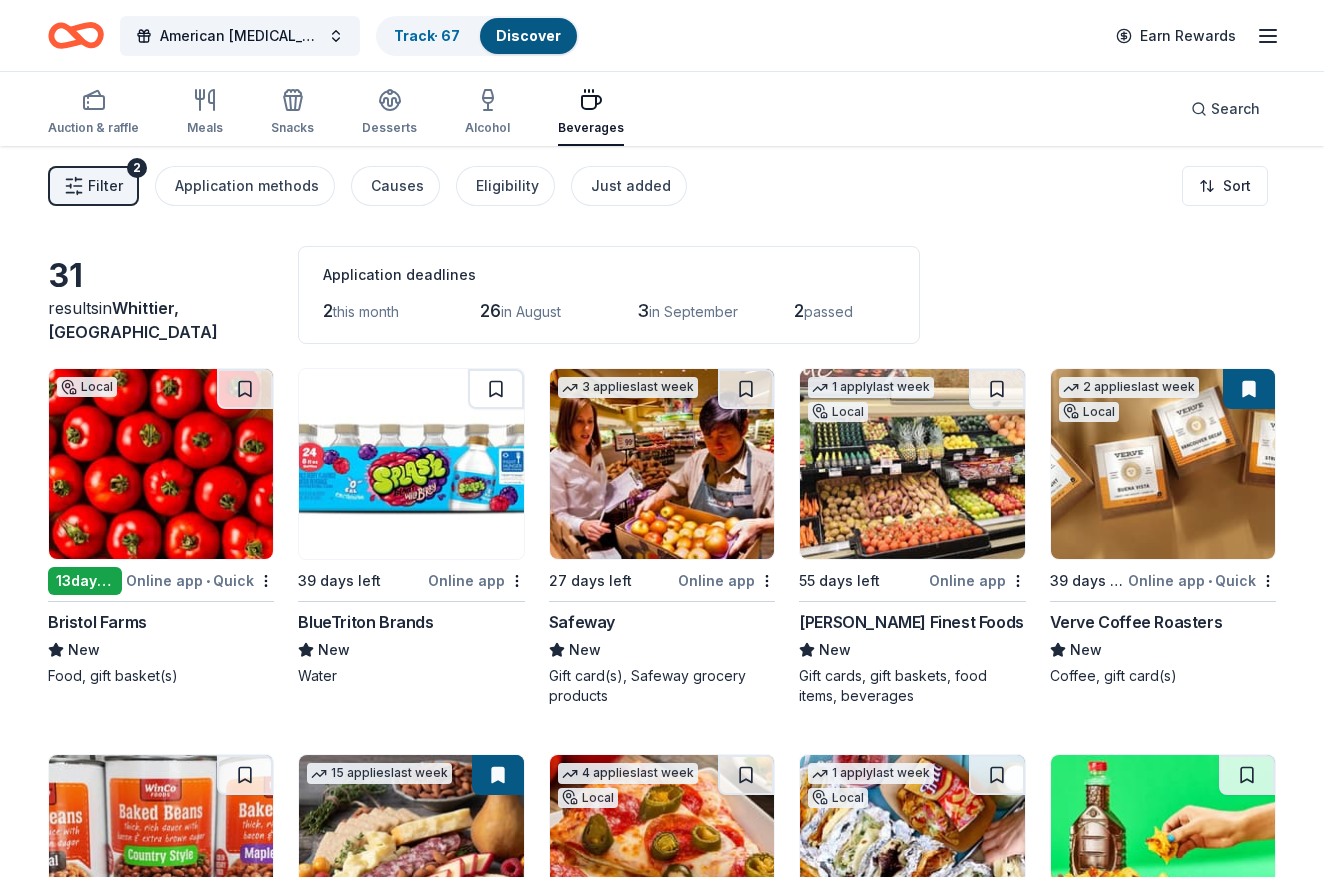 click on "Filter" at bounding box center (105, 186) 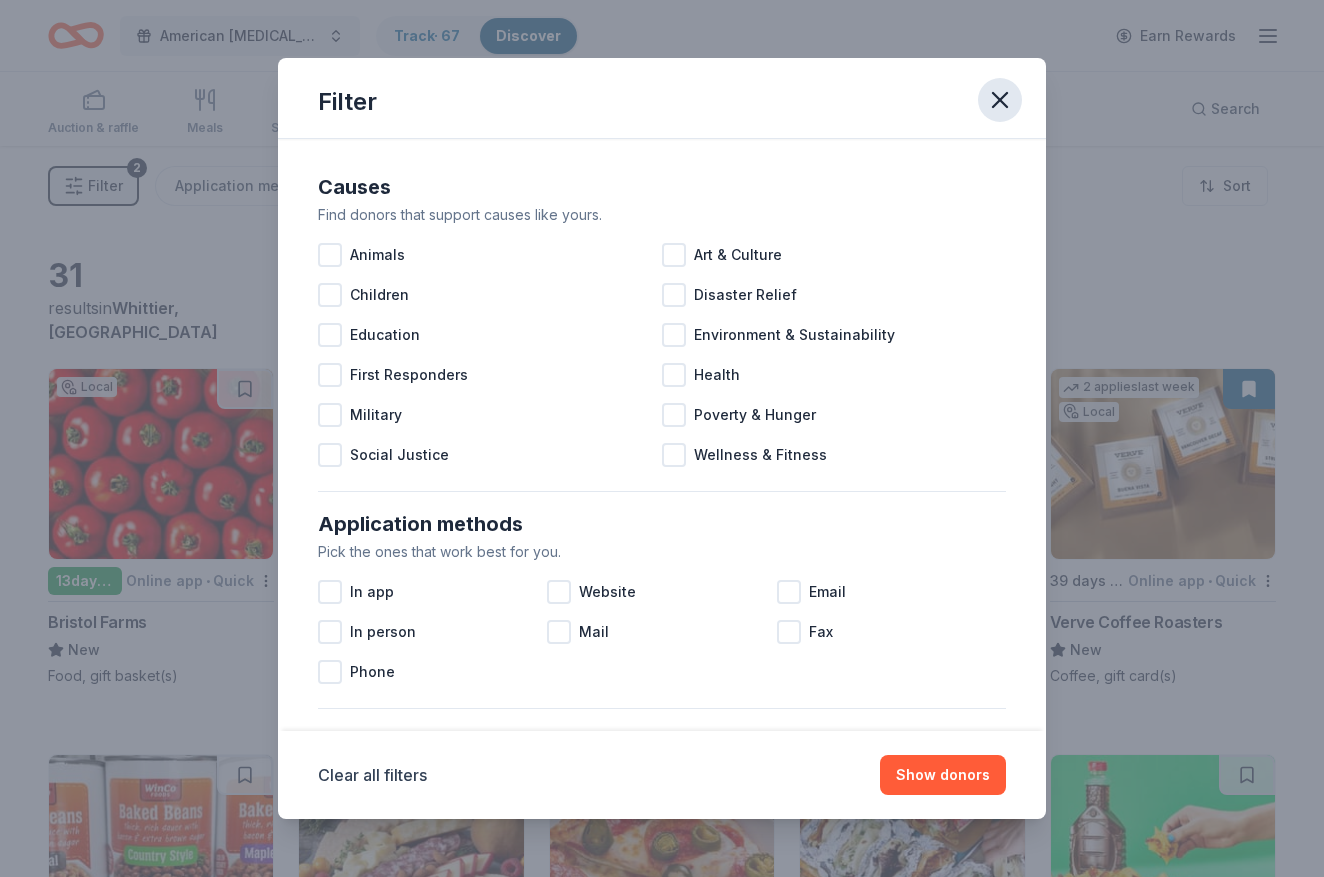 click 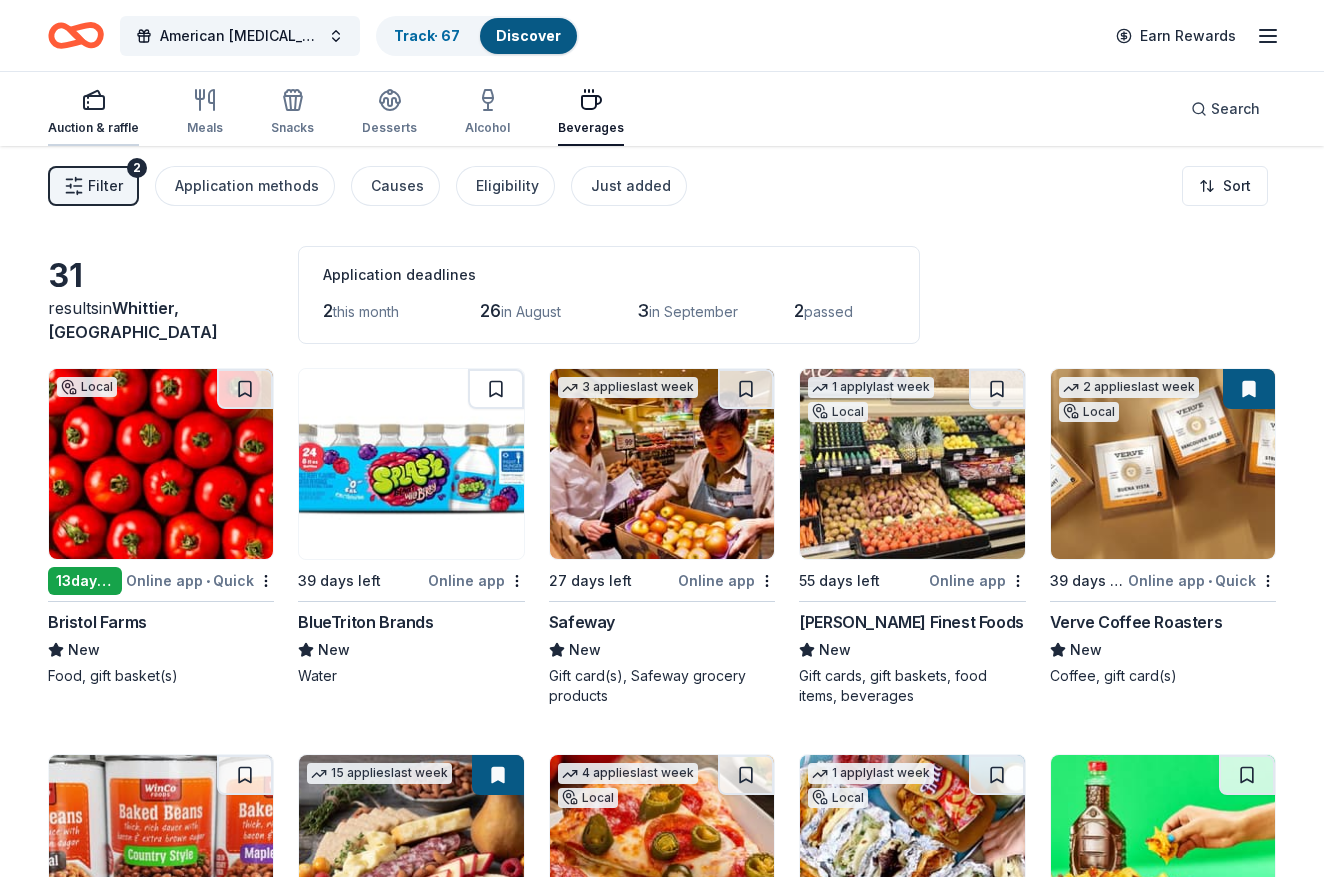 click on "Auction & raffle" at bounding box center [93, 112] 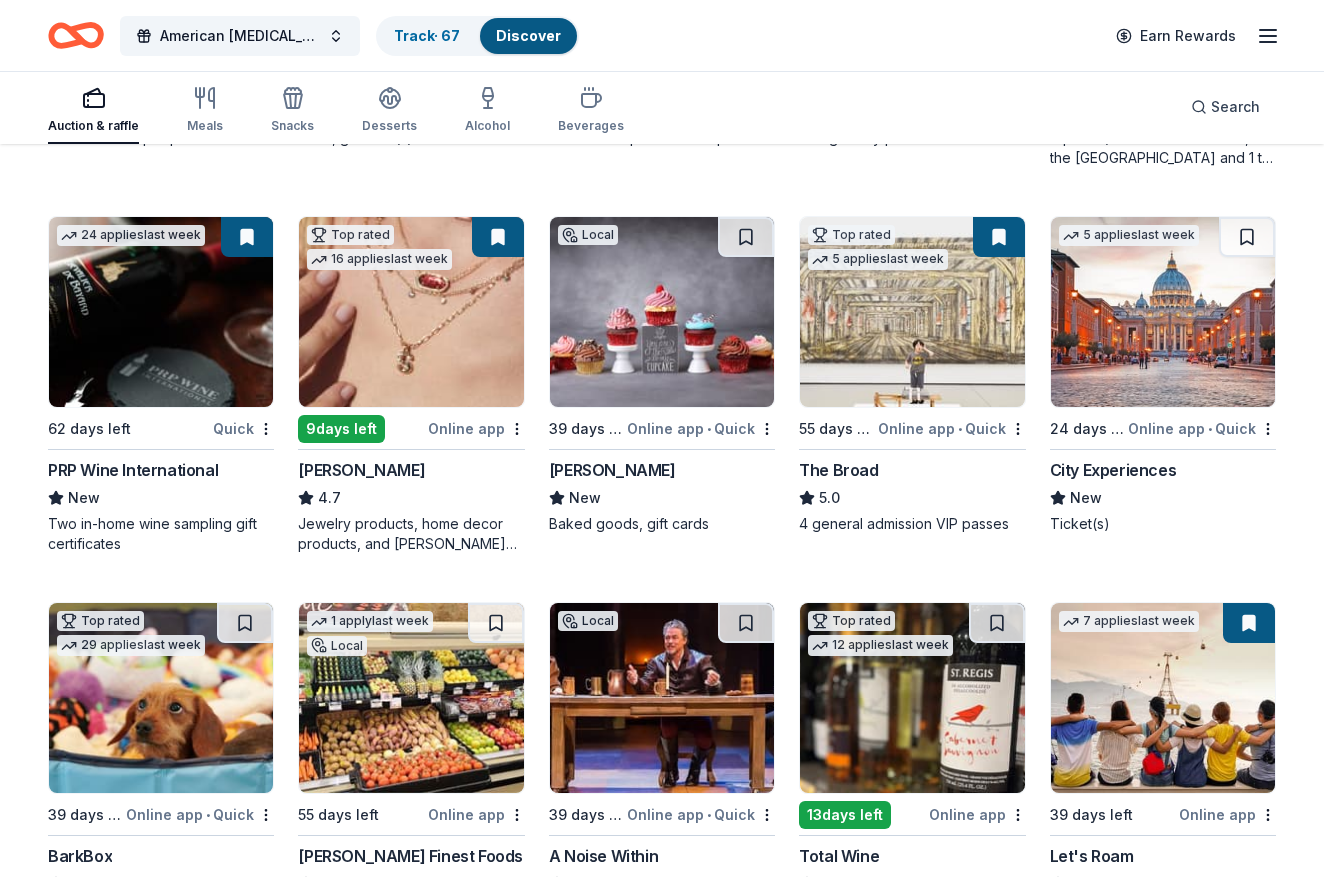 scroll, scrollTop: 544, scrollLeft: 0, axis: vertical 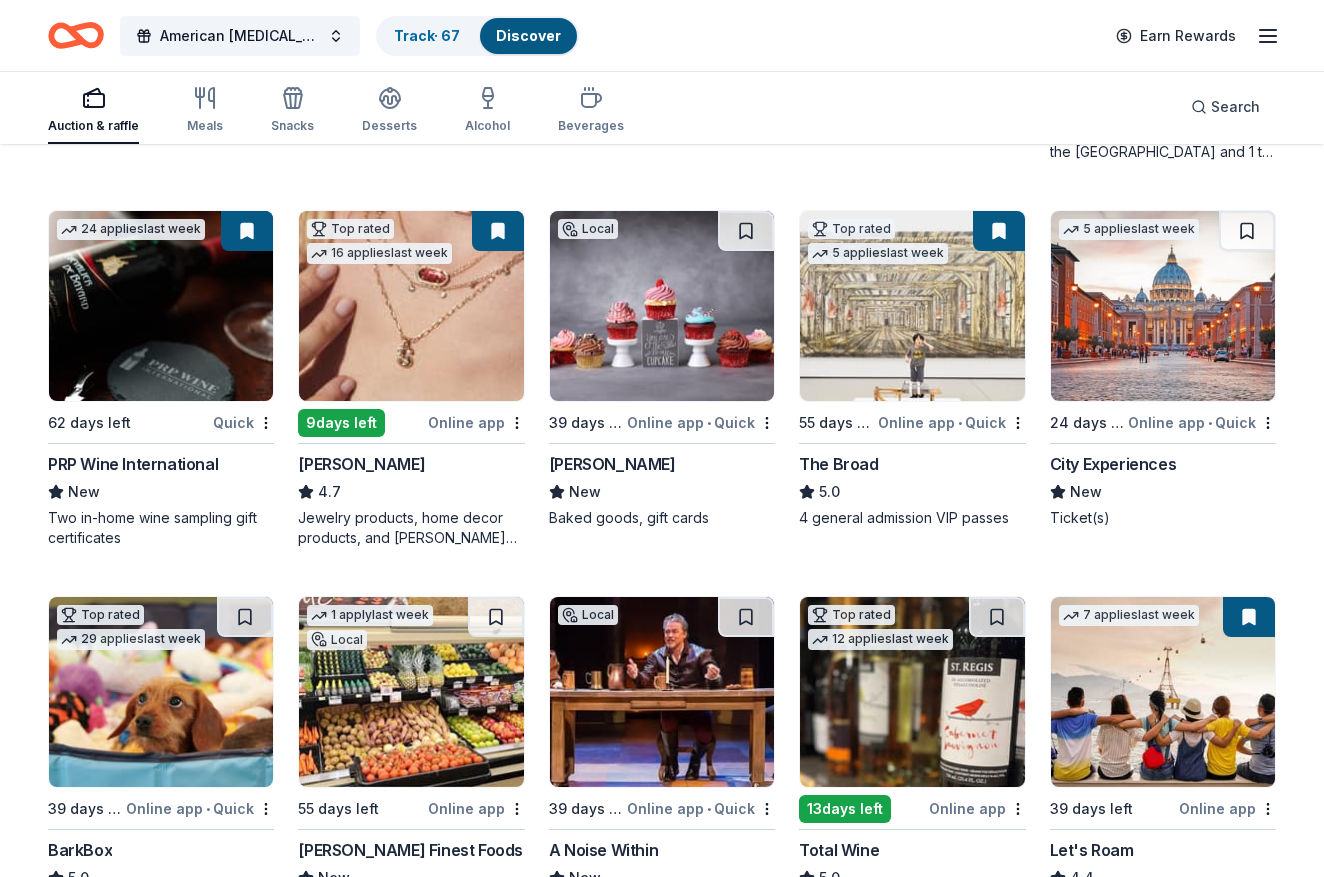 click at bounding box center (411, 306) 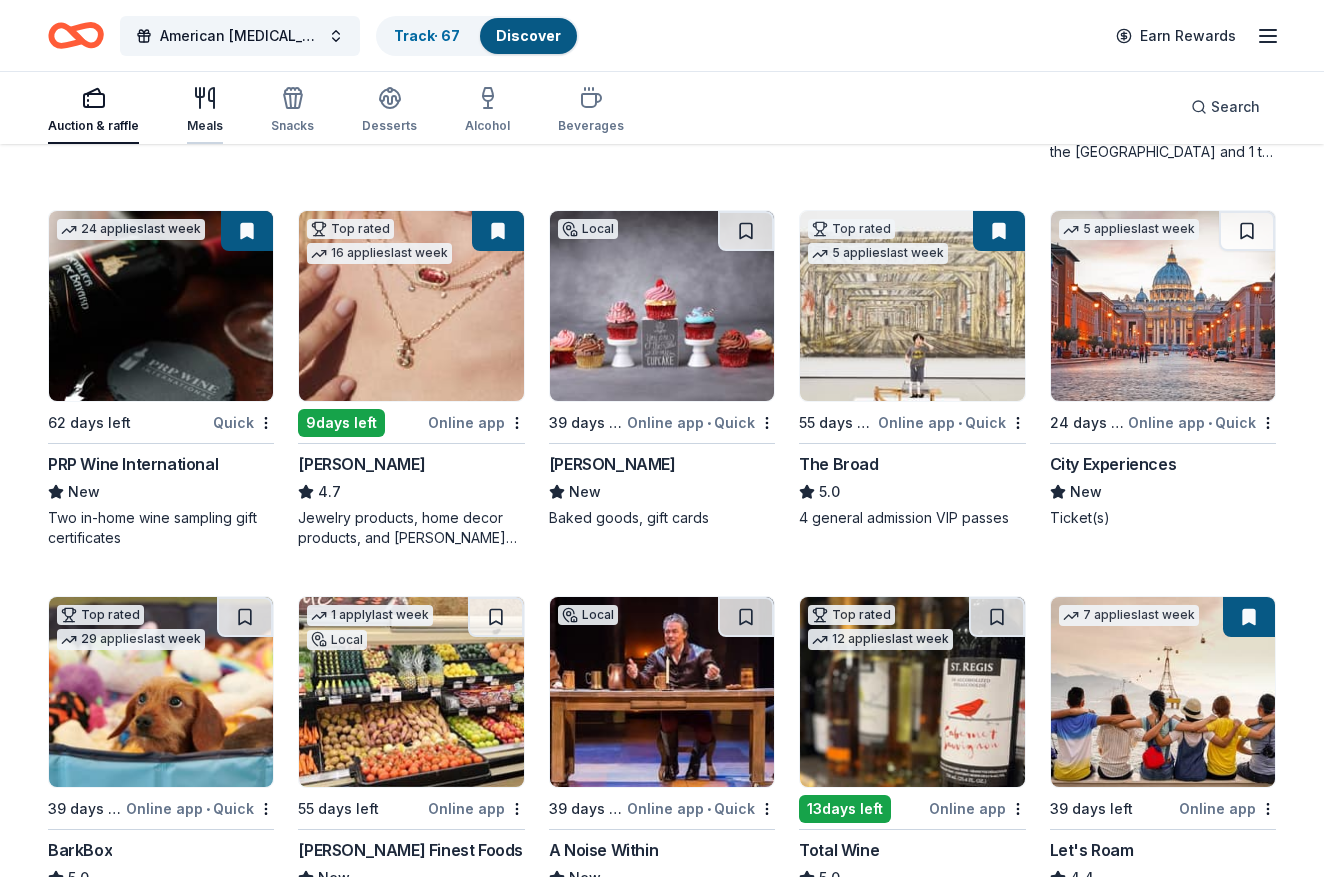 click at bounding box center (205, 98) 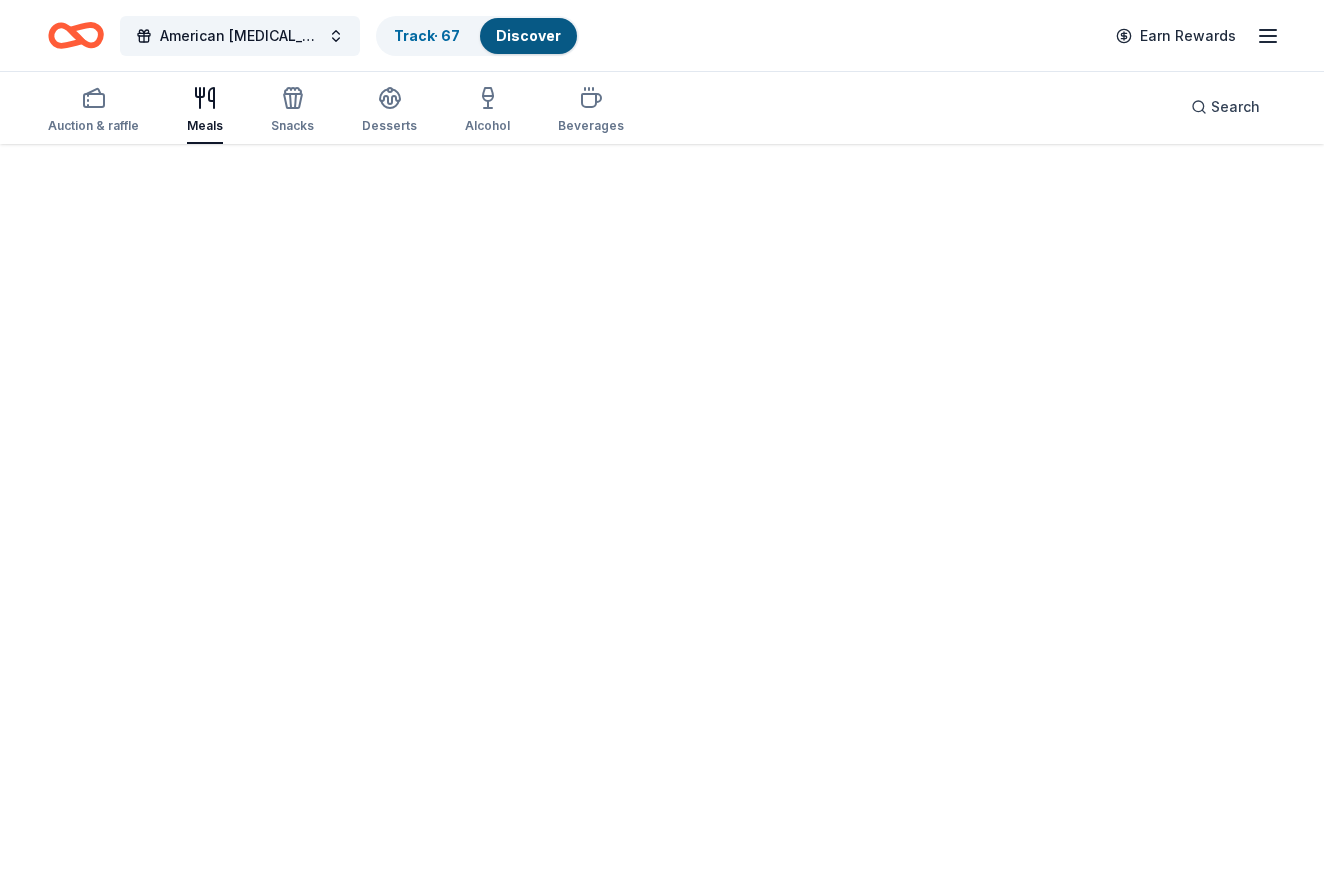 scroll, scrollTop: 0, scrollLeft: 0, axis: both 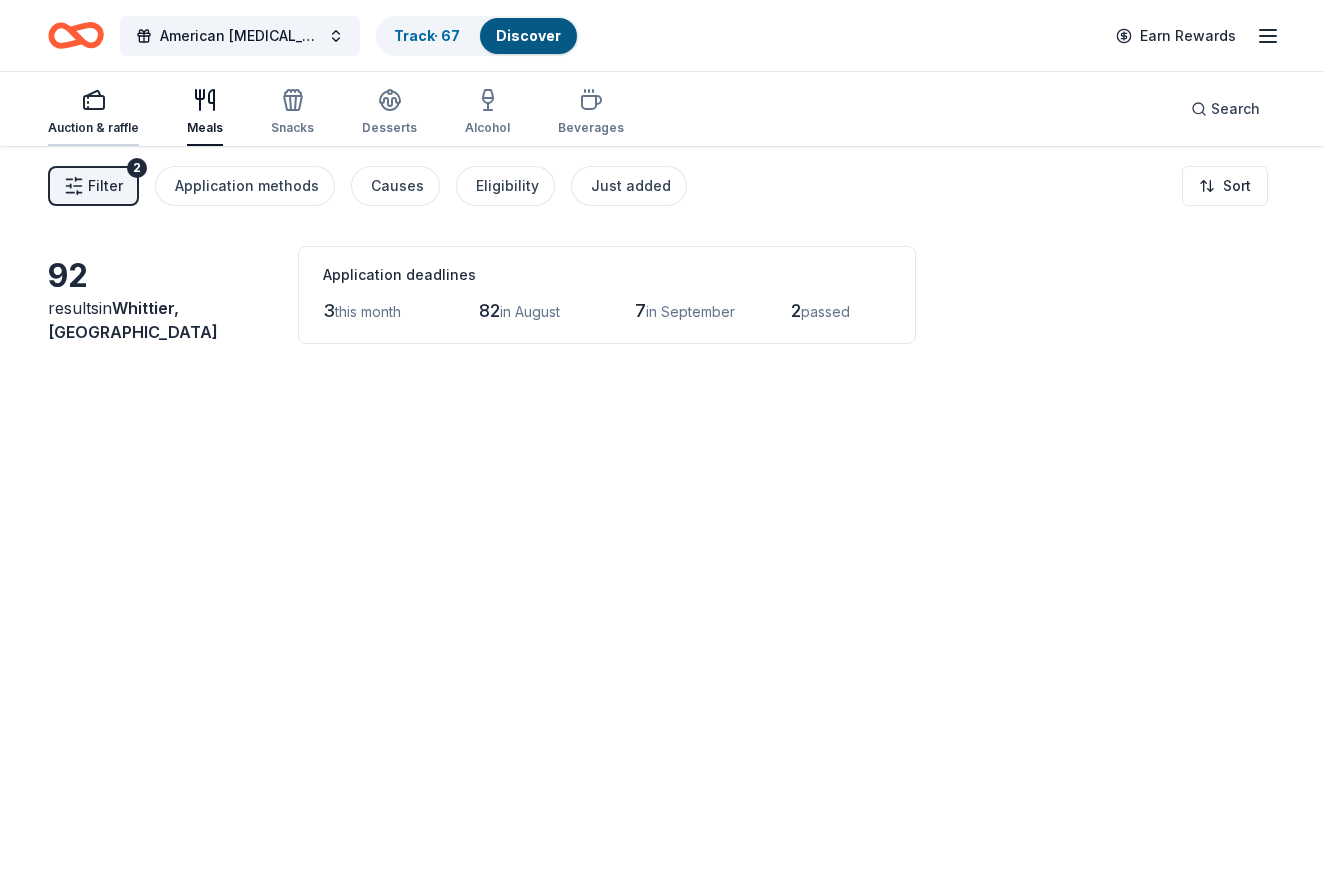 click 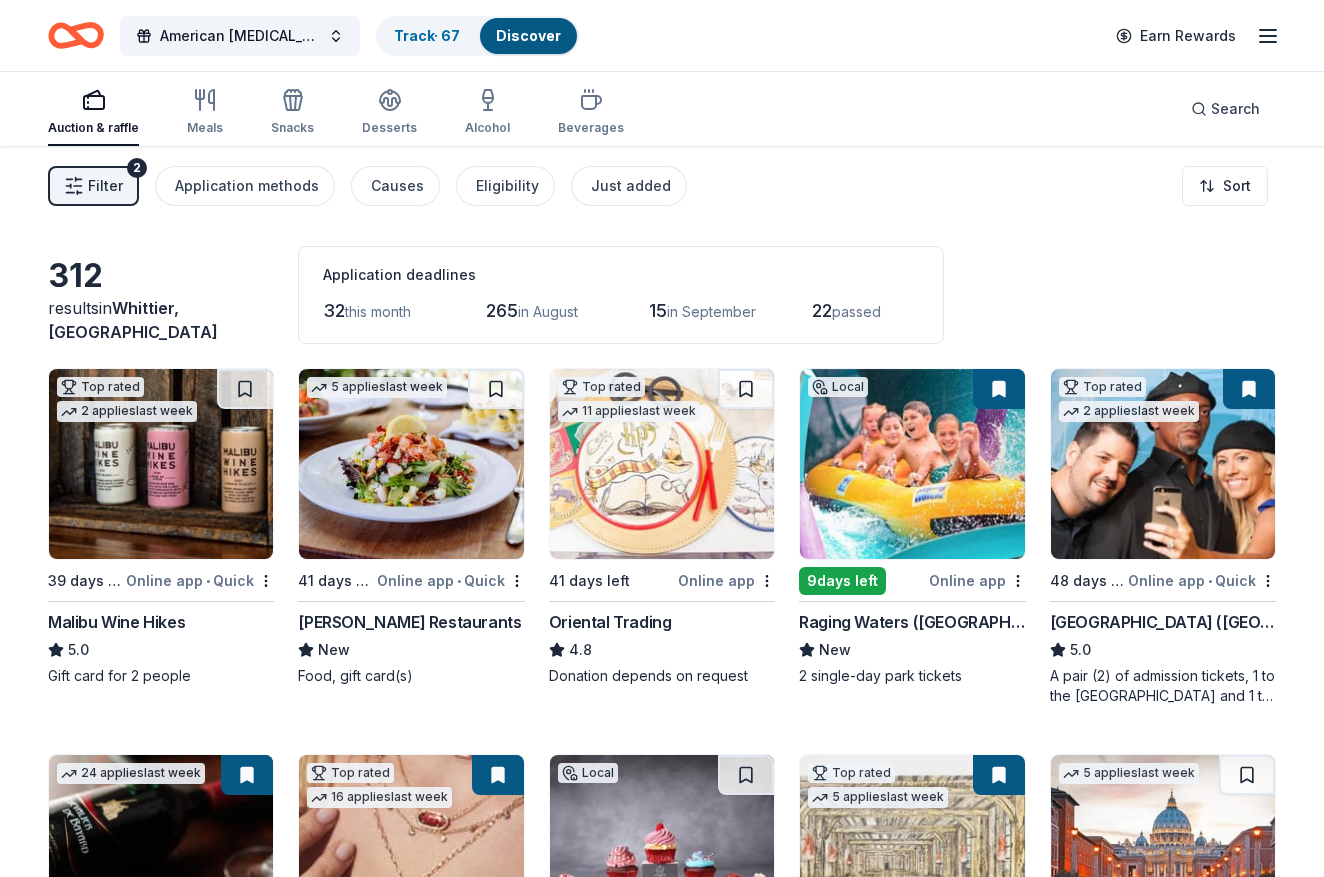 click on "Filter 2" at bounding box center (93, 186) 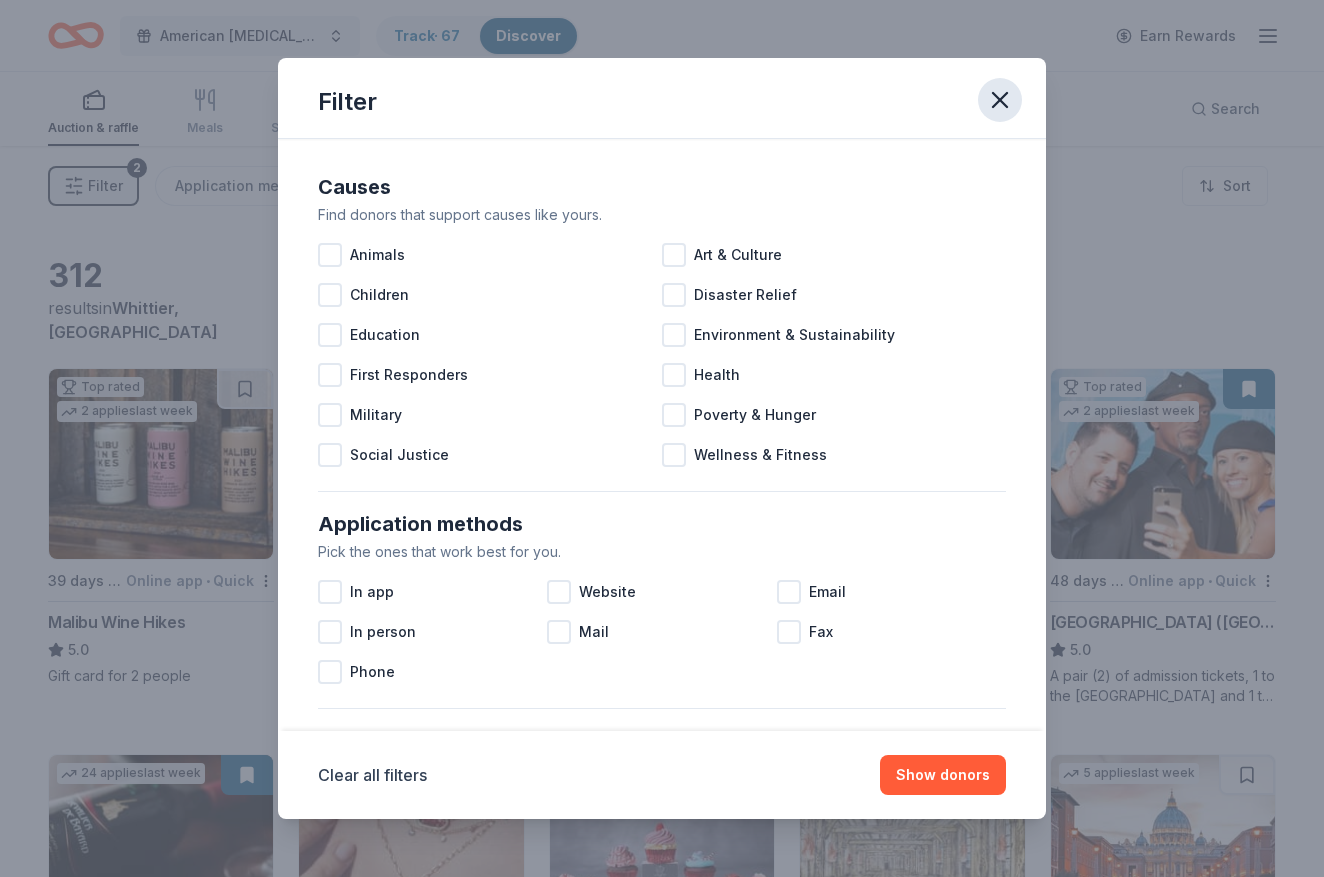 click 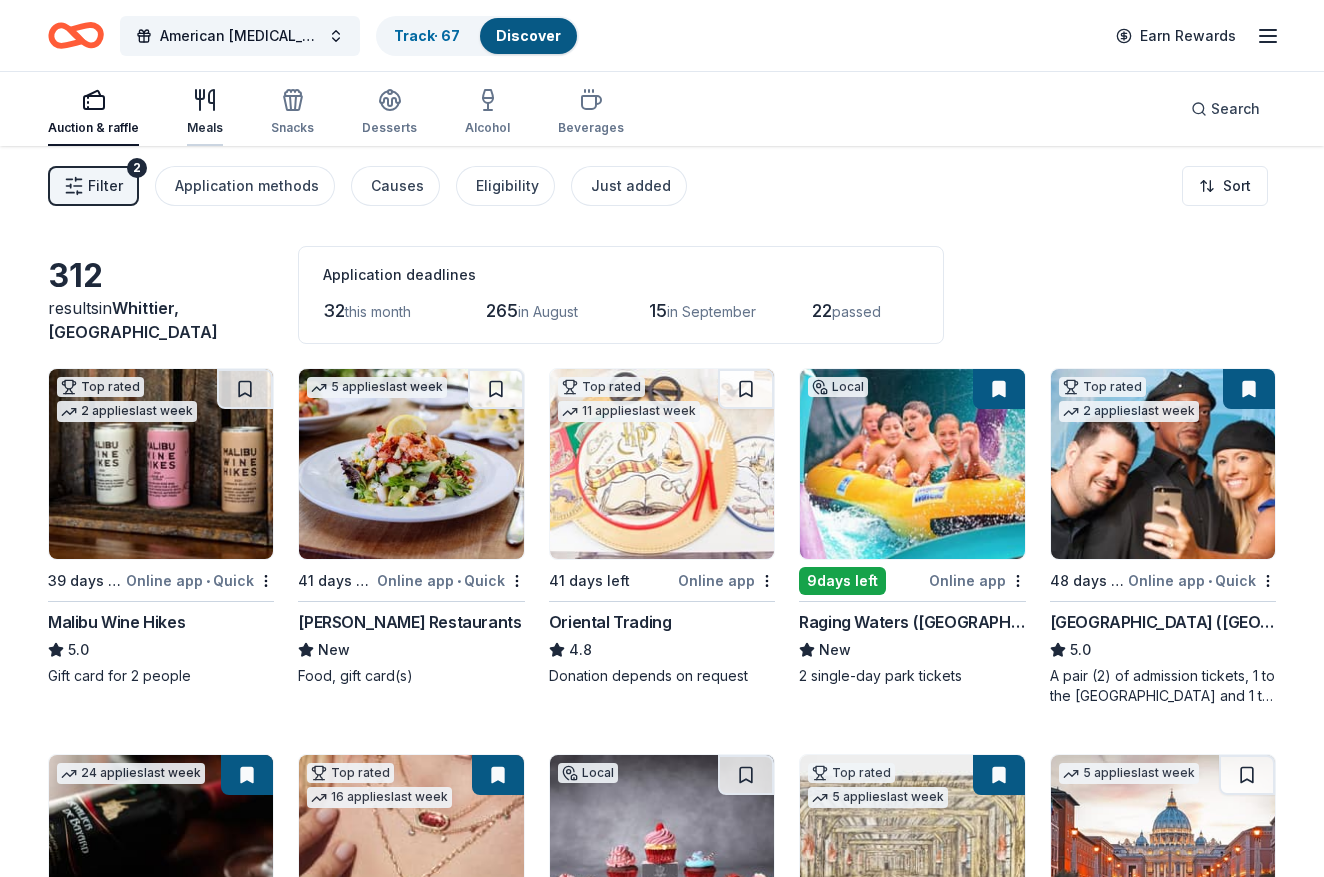 click 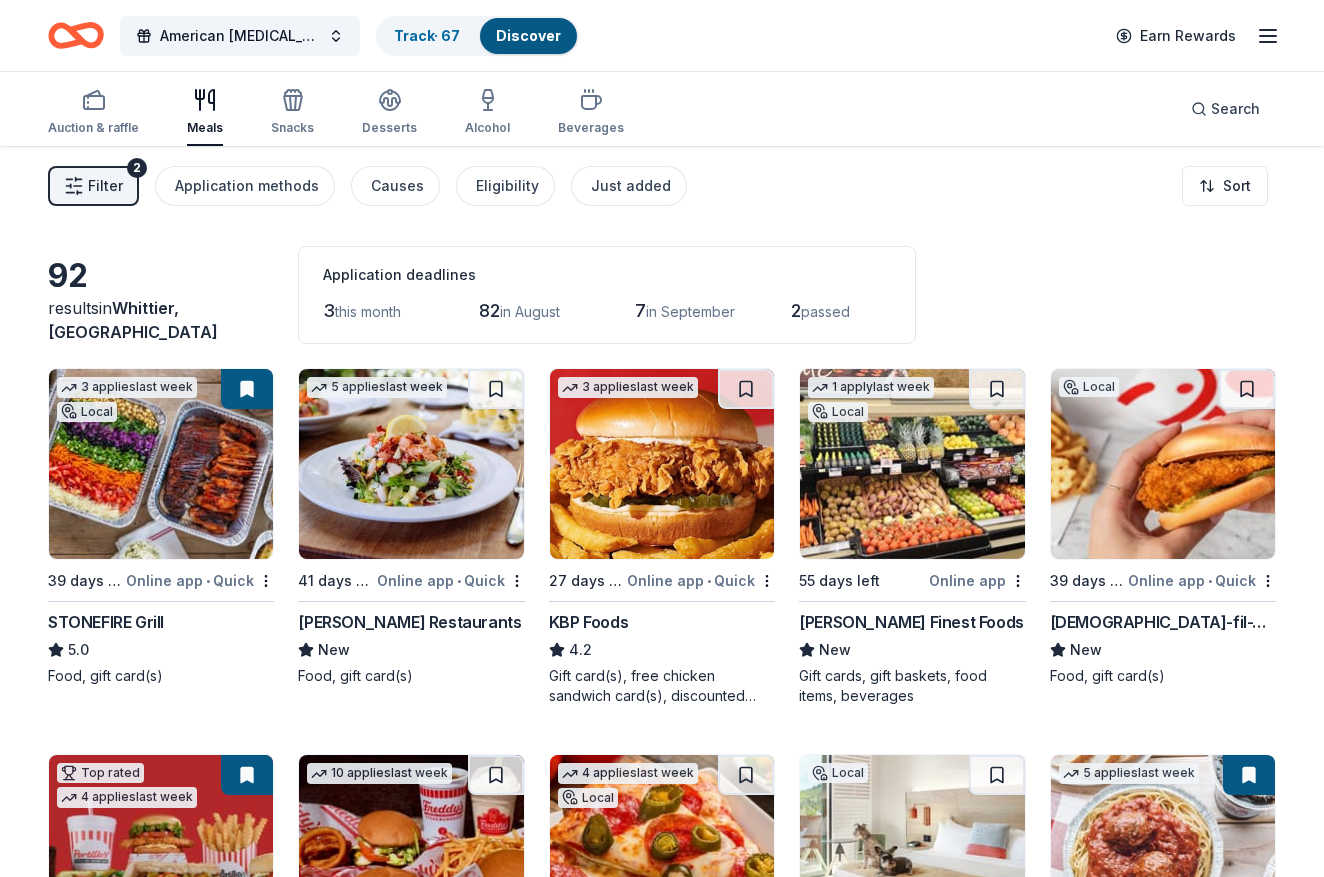click 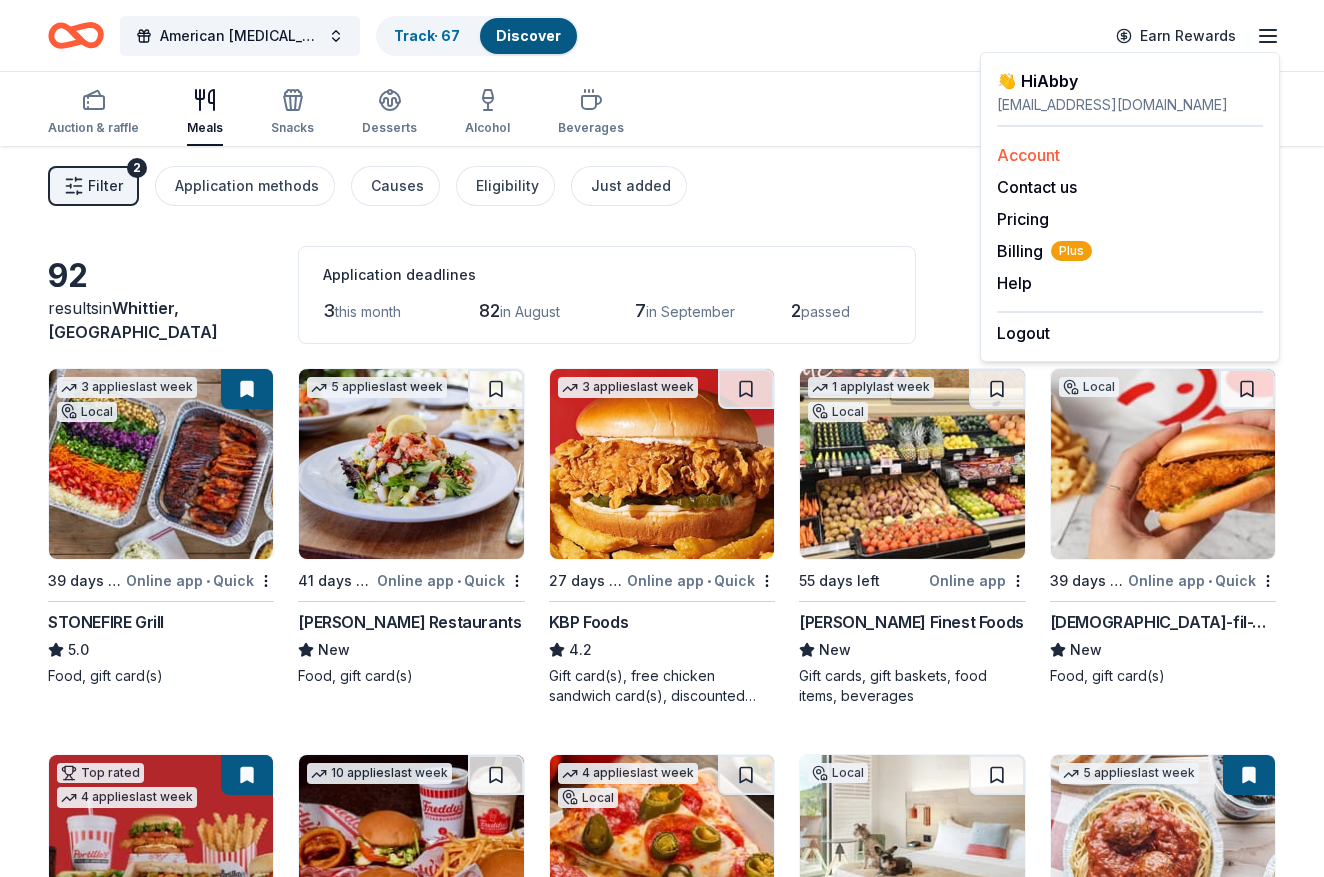 click on "Account" at bounding box center [1028, 155] 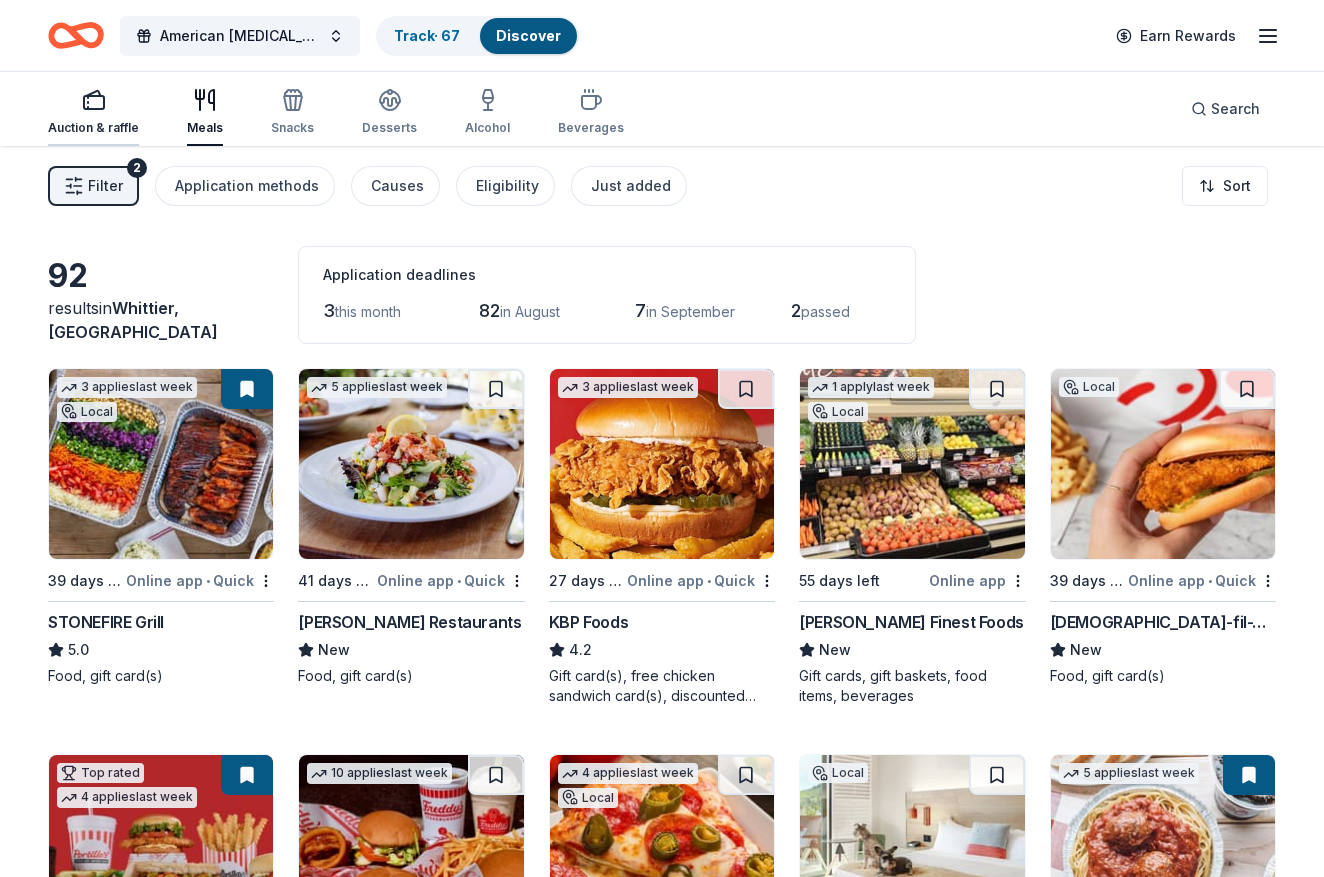 click on "Auction & raffle" at bounding box center [93, 113] 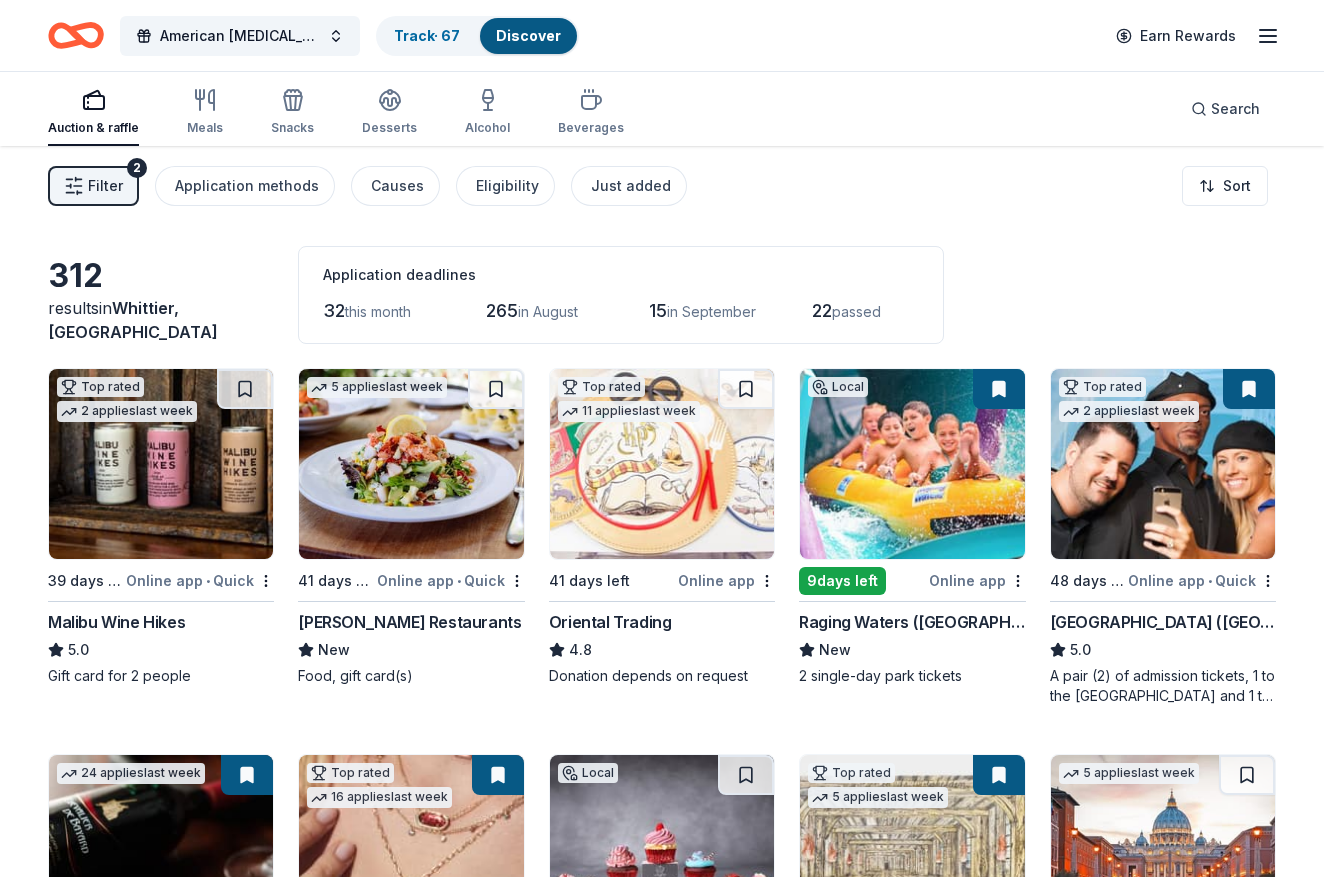 scroll, scrollTop: 0, scrollLeft: 0, axis: both 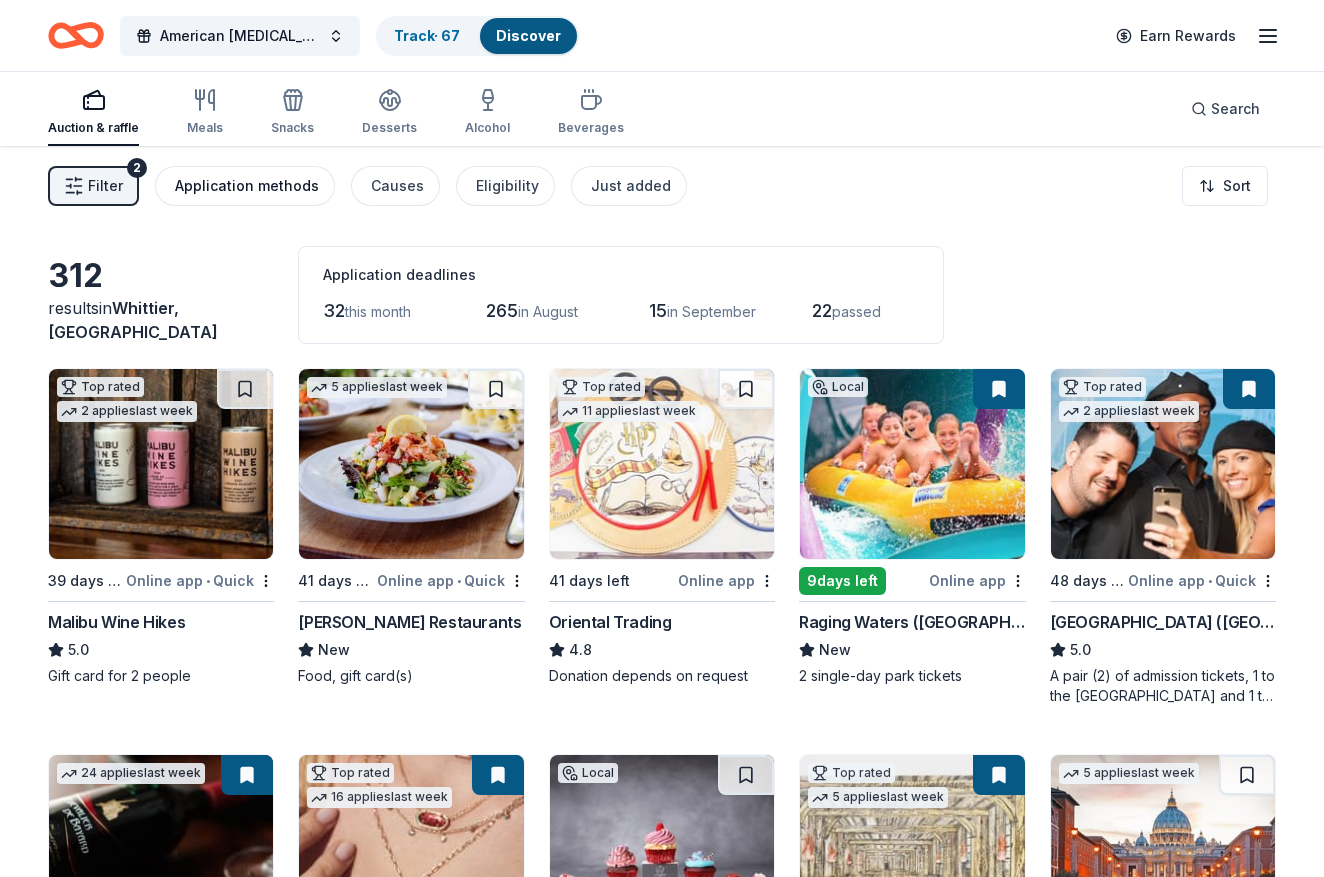 click on "Application methods" at bounding box center [247, 186] 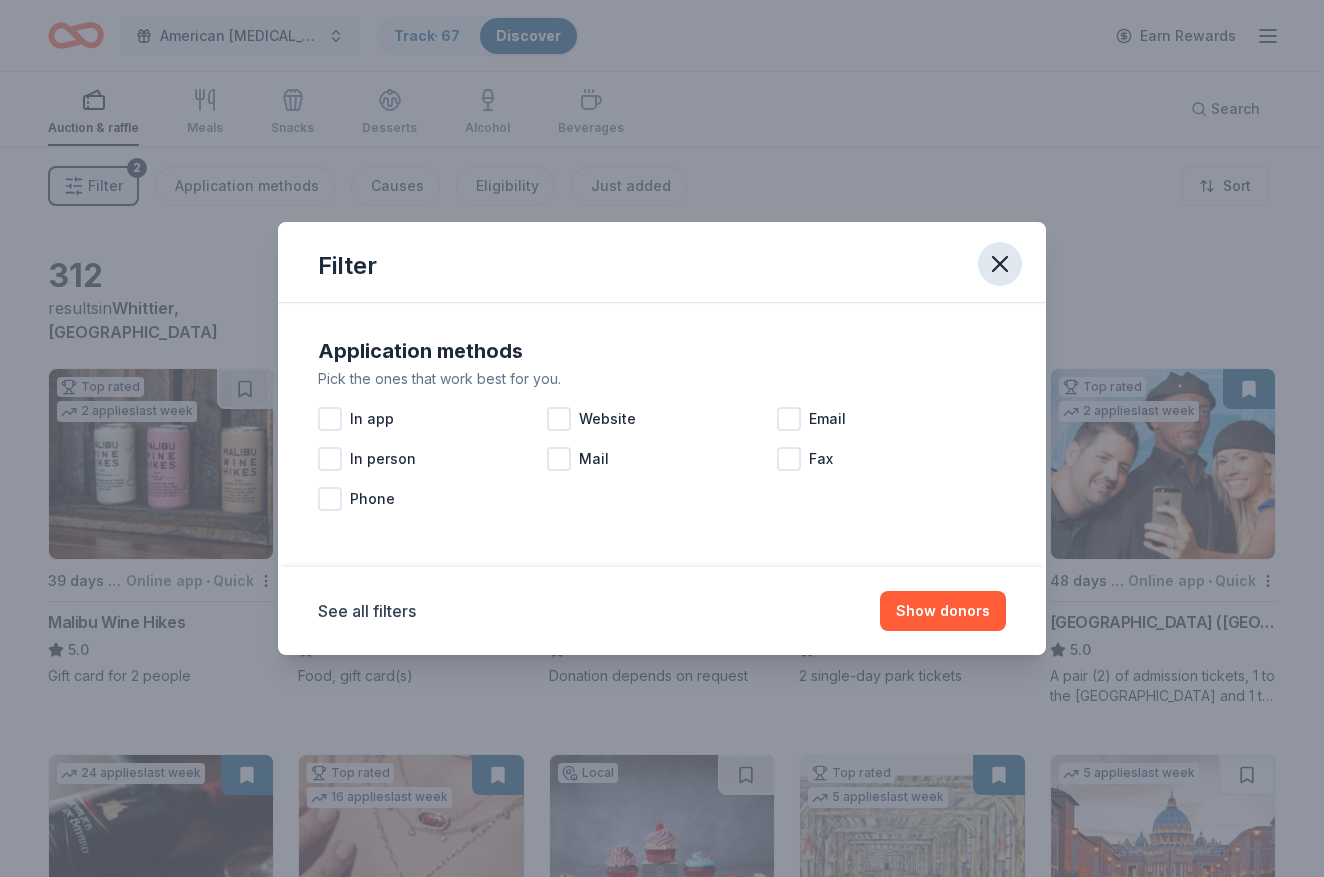 click 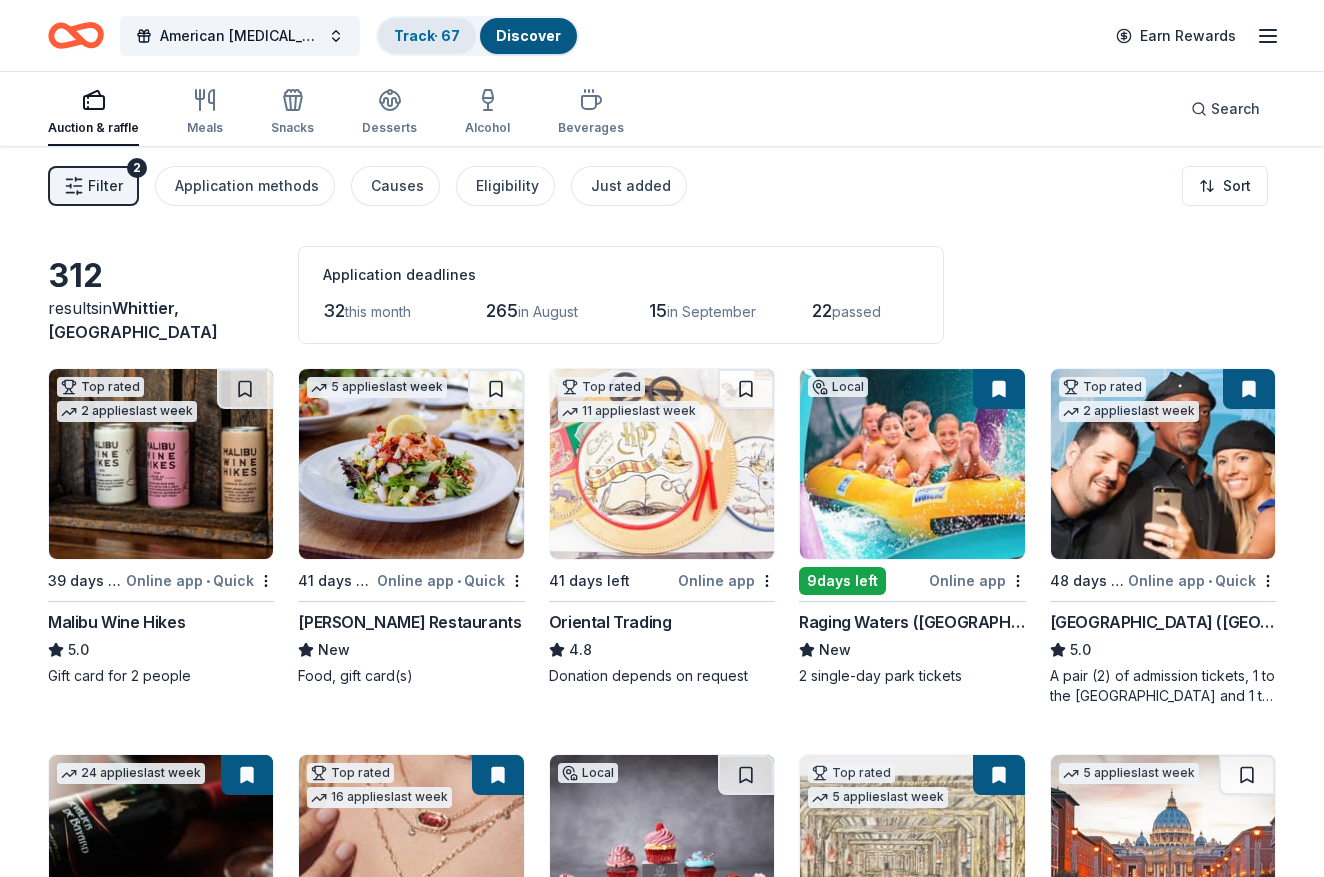 click on "Track  · 67" at bounding box center (427, 35) 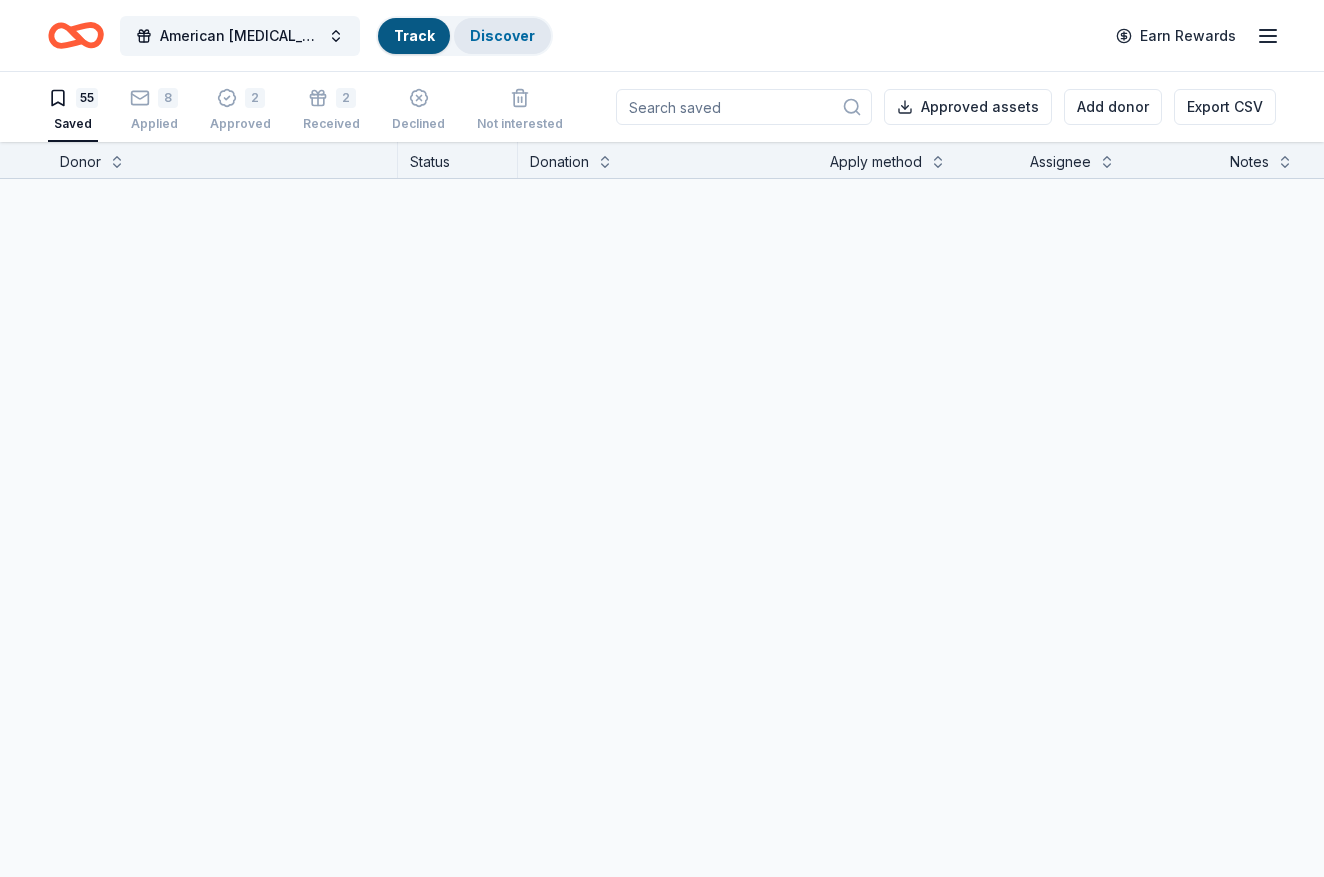 click on "Discover" at bounding box center (502, 35) 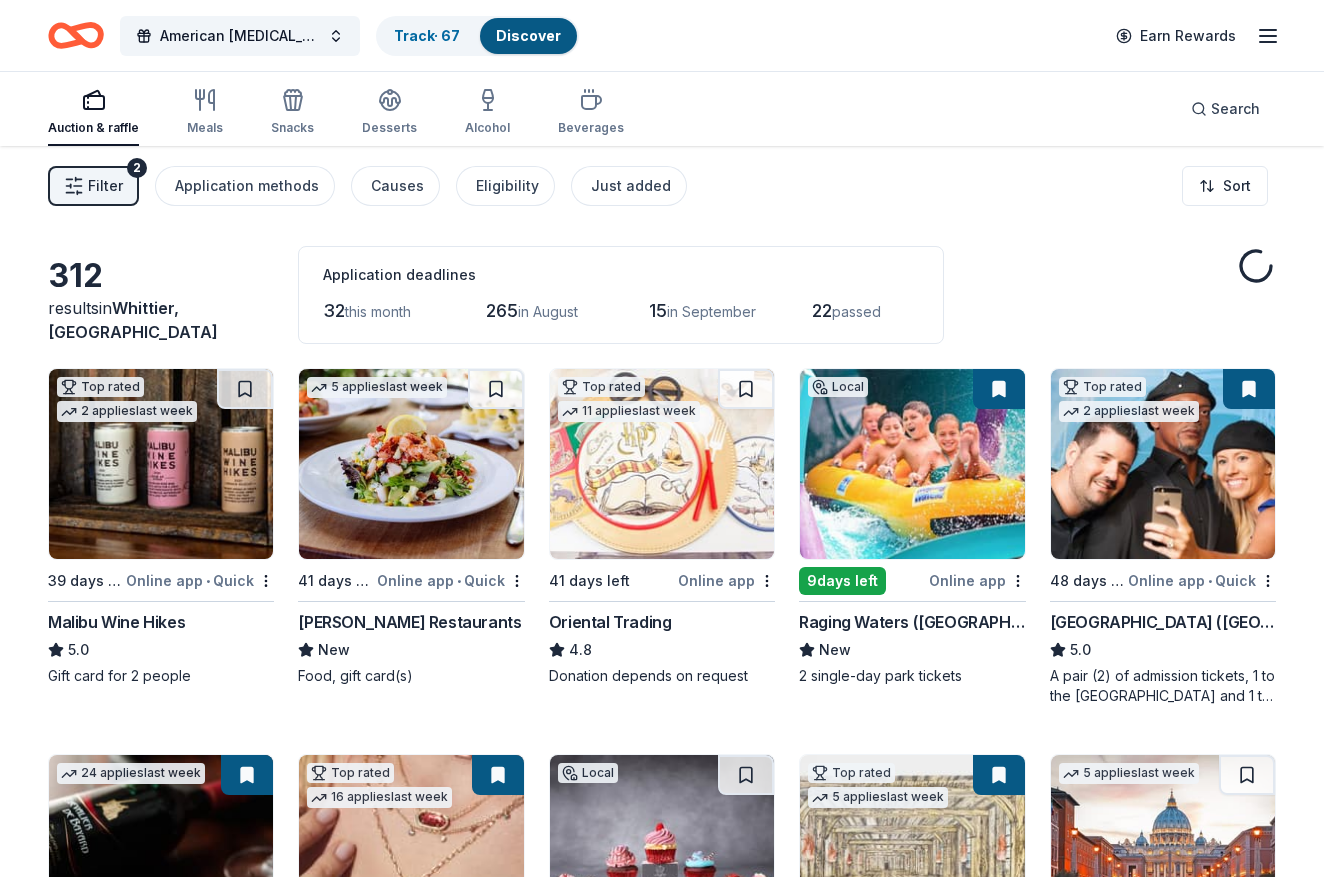 click on "Discover" at bounding box center (528, 35) 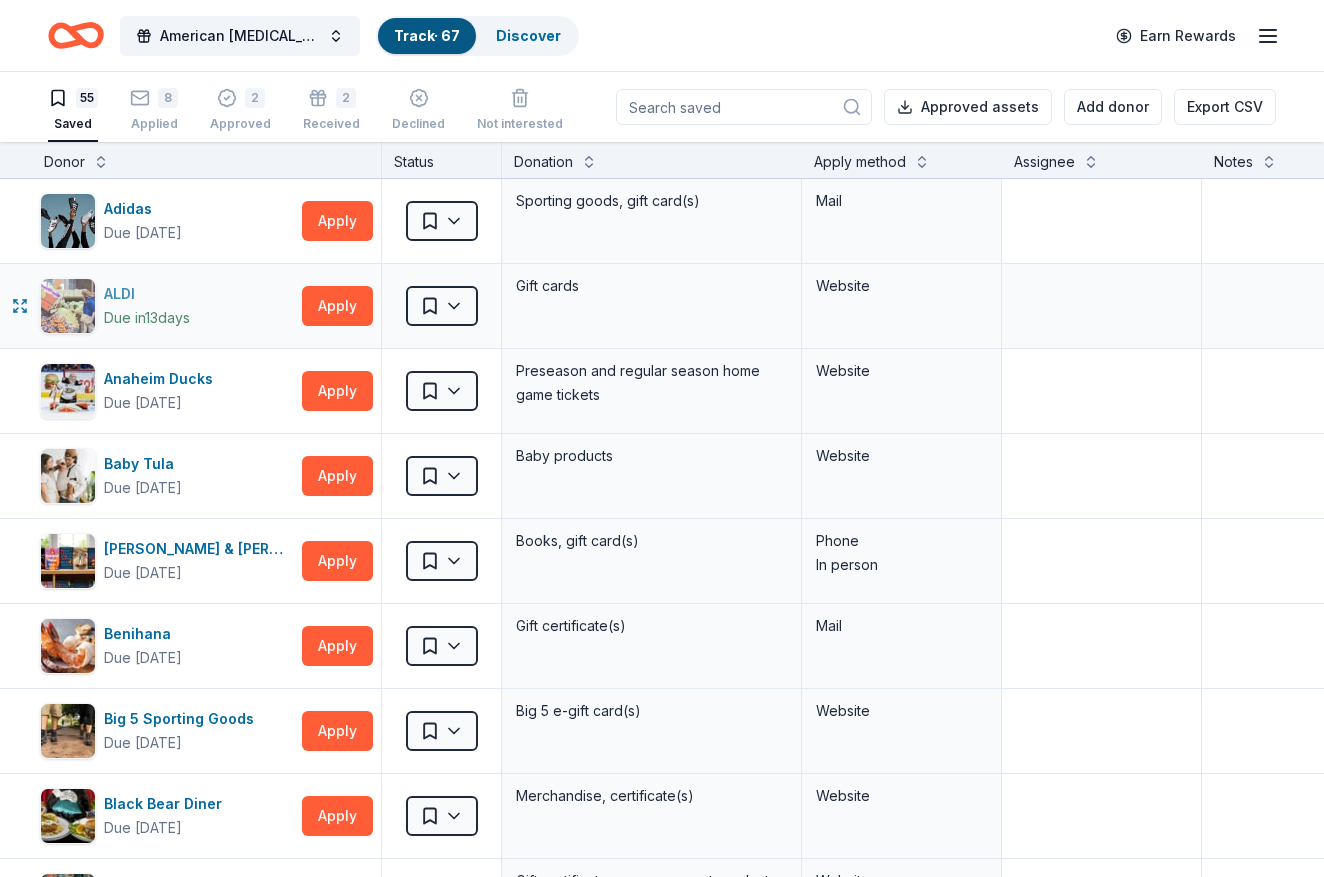 scroll, scrollTop: 0, scrollLeft: 20, axis: horizontal 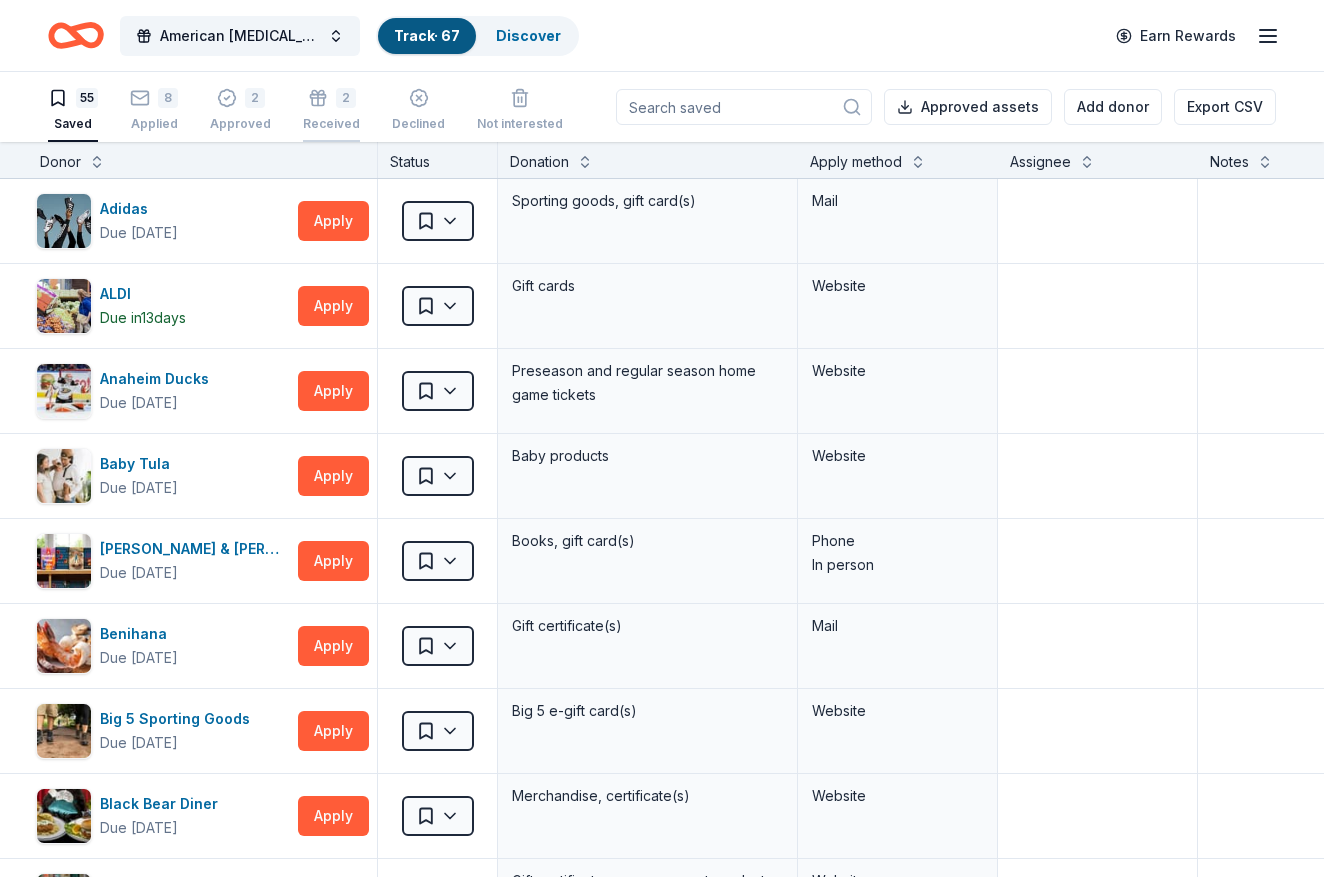 click on "2" at bounding box center [331, 98] 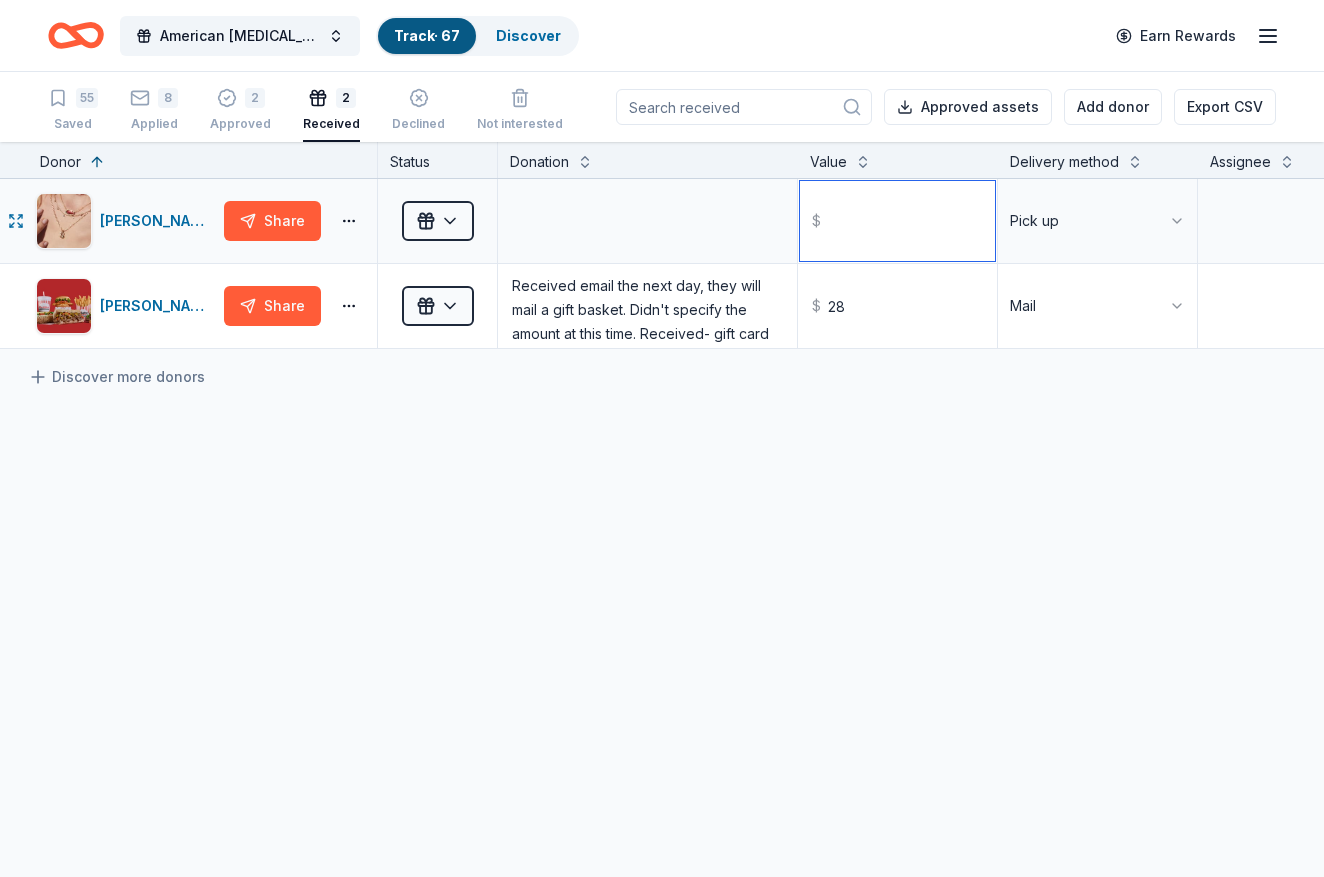 click at bounding box center [897, 221] 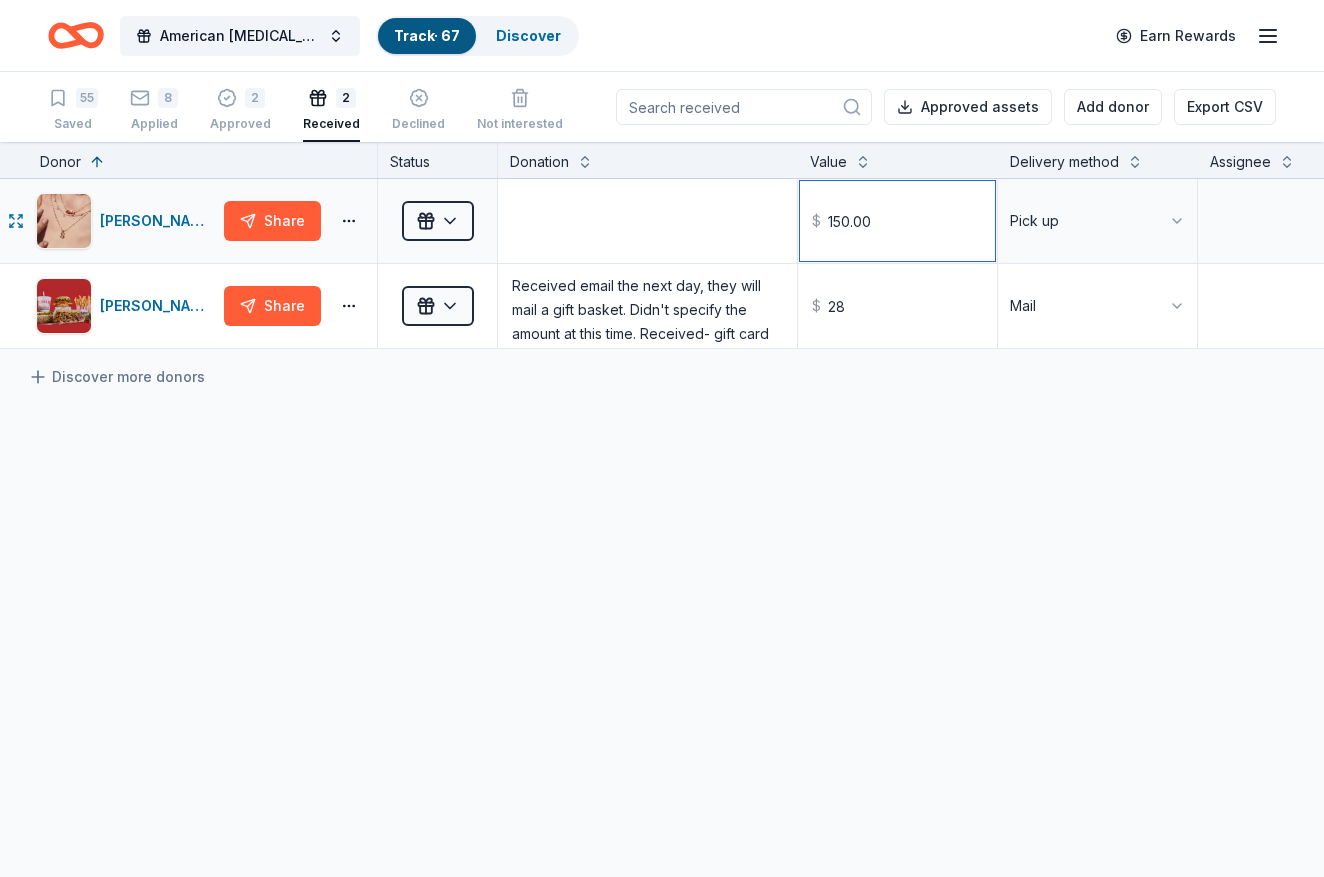 type on "150.00" 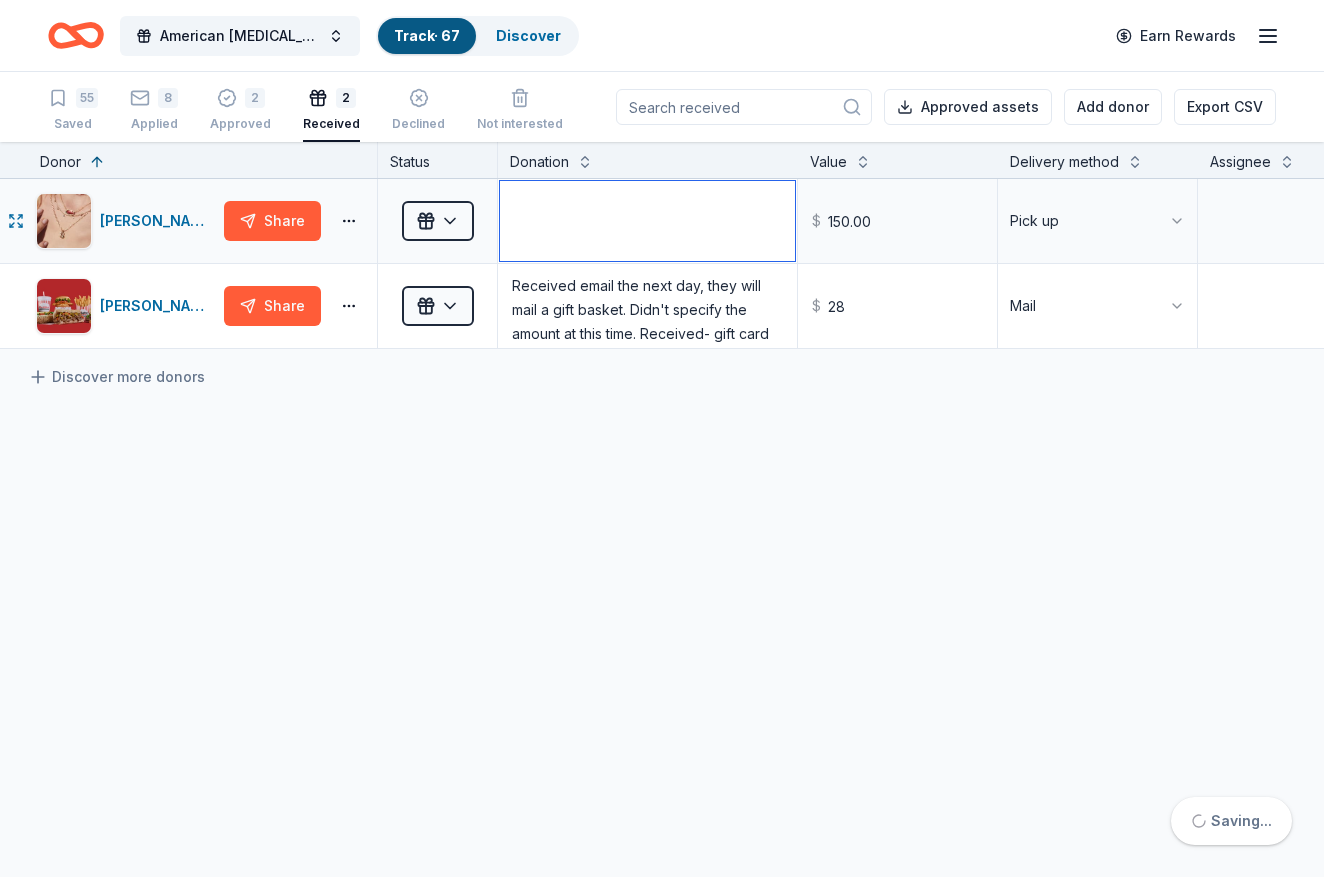 click at bounding box center (647, 221) 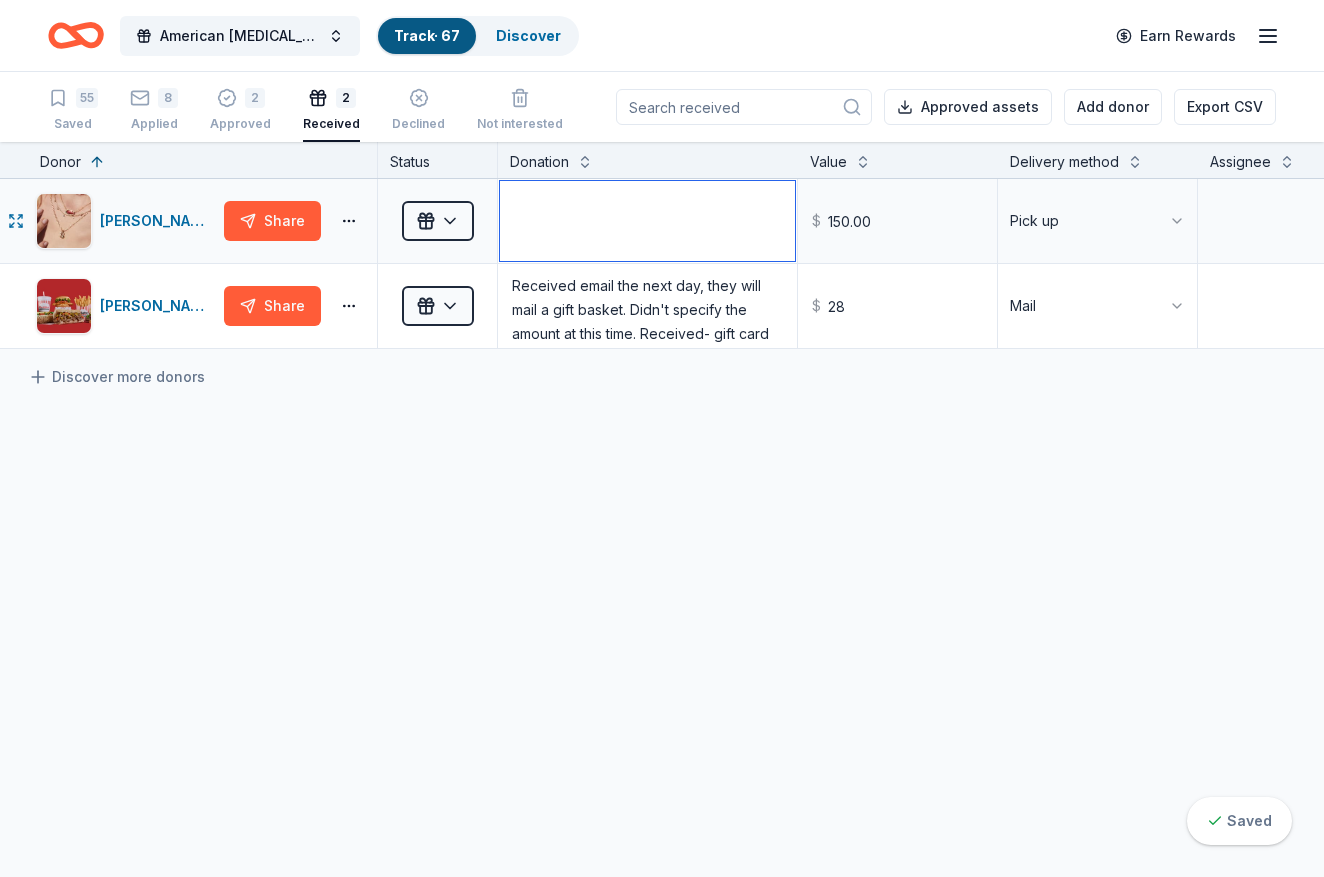 paste on "items are the Abbie Gold Pendant Necklace in Rose Quartz $75 and the Abbie Gold Drop Earrings in Rose Quartz $75. The total value of your donation is $150." 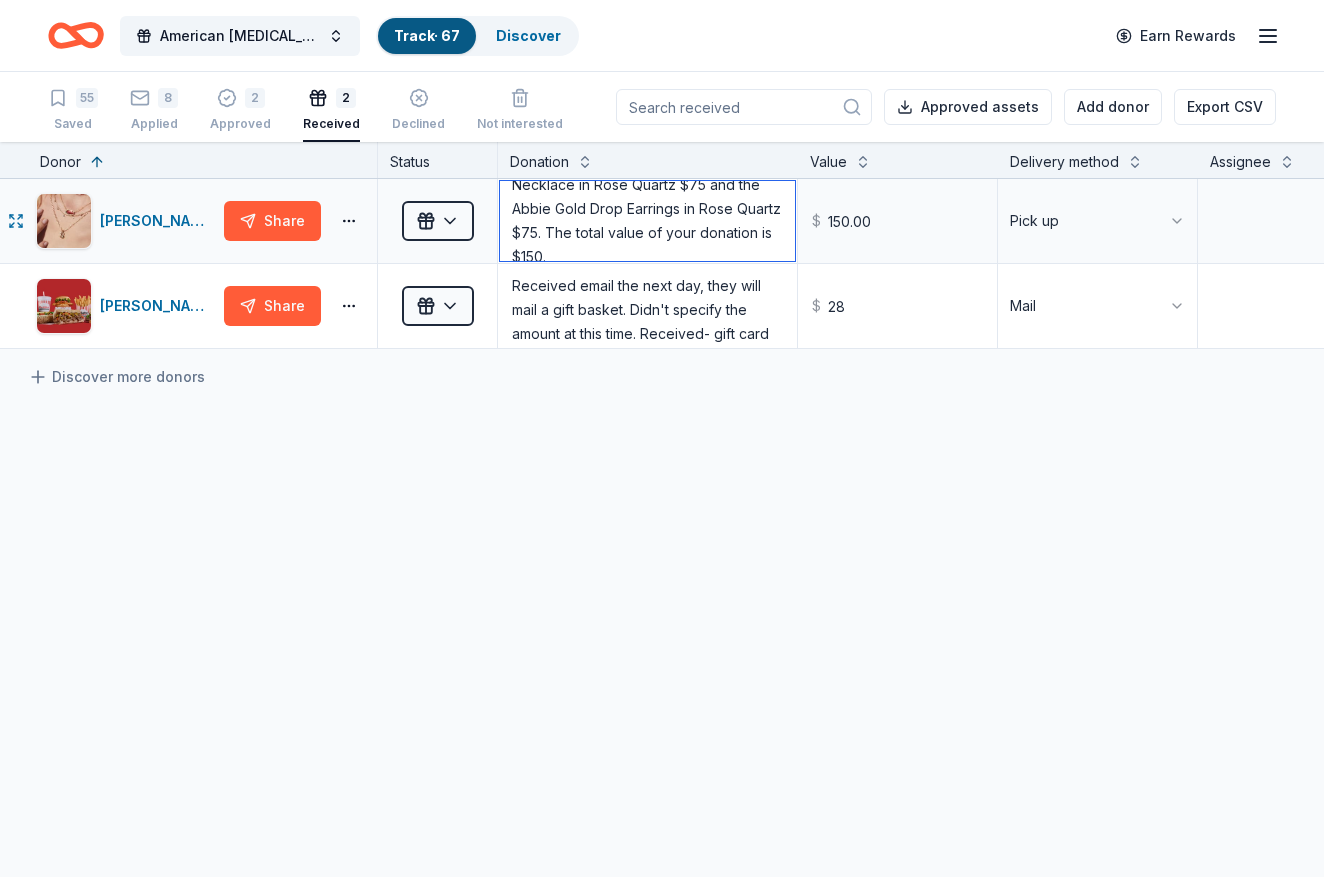 scroll, scrollTop: 42, scrollLeft: 0, axis: vertical 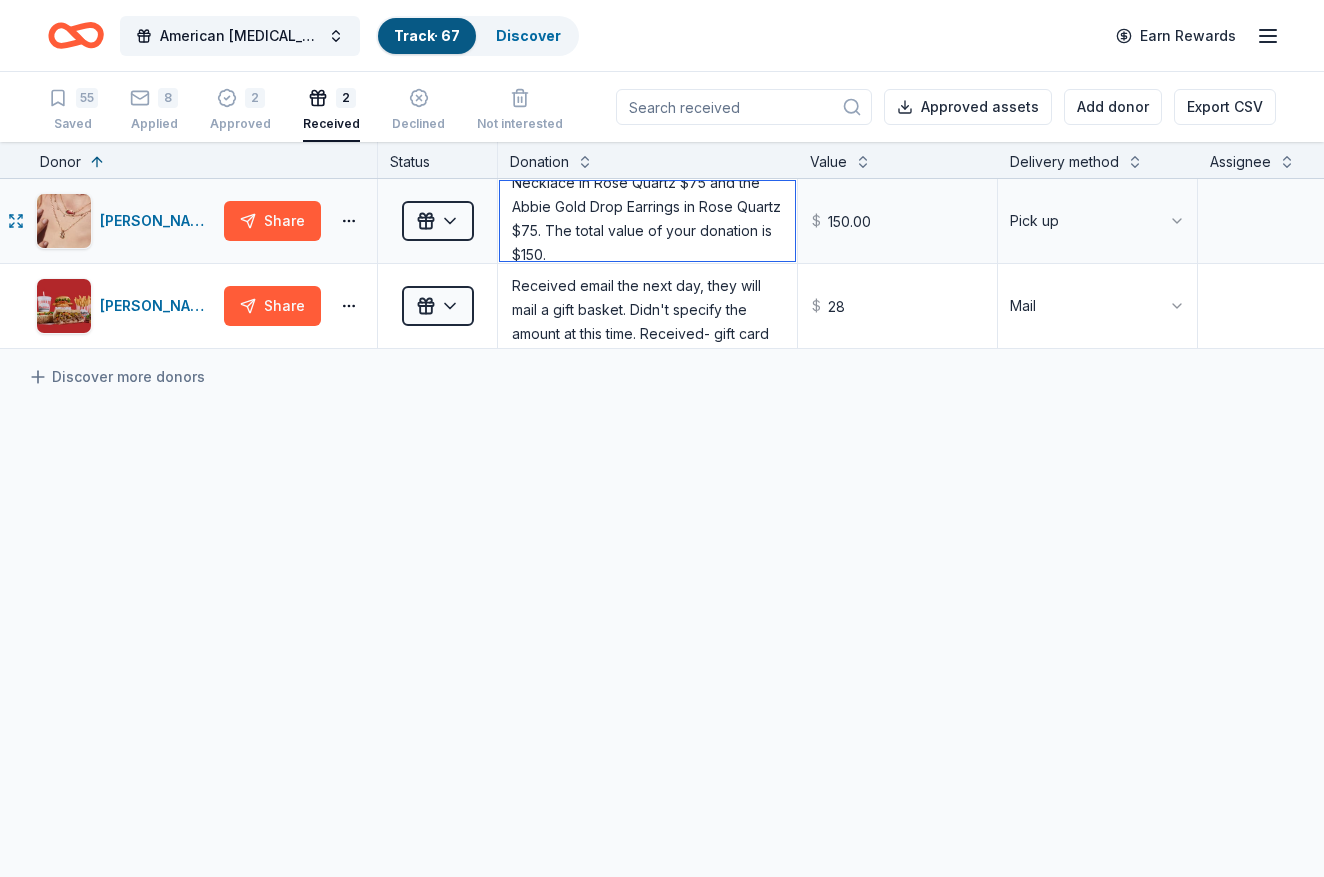 click on "items are the Abbie Gold Pendant Necklace in Rose Quartz $75 and the Abbie Gold Drop Earrings in Rose Quartz $75. The total value of your donation is $150." at bounding box center (647, 221) 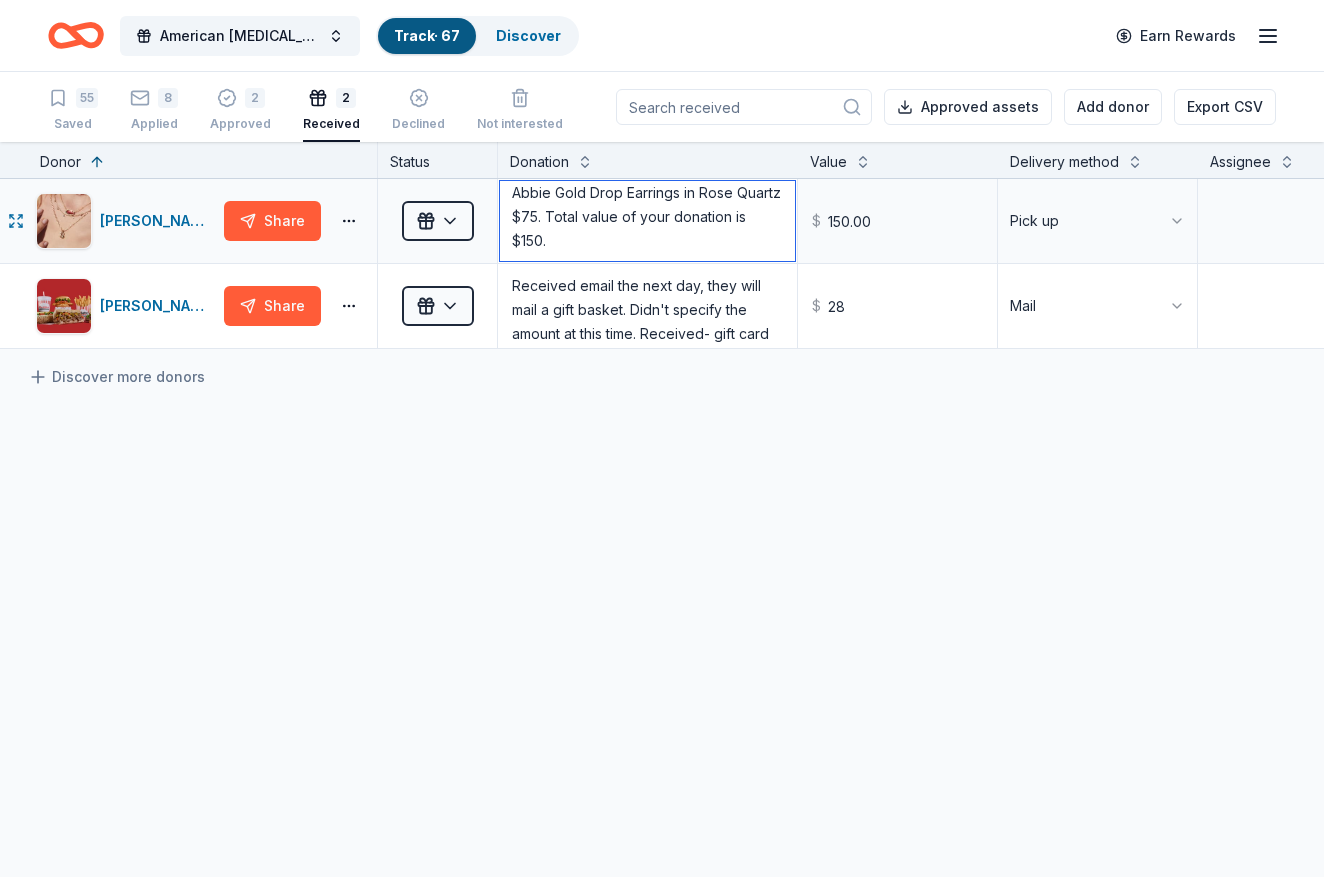 scroll, scrollTop: 56, scrollLeft: 0, axis: vertical 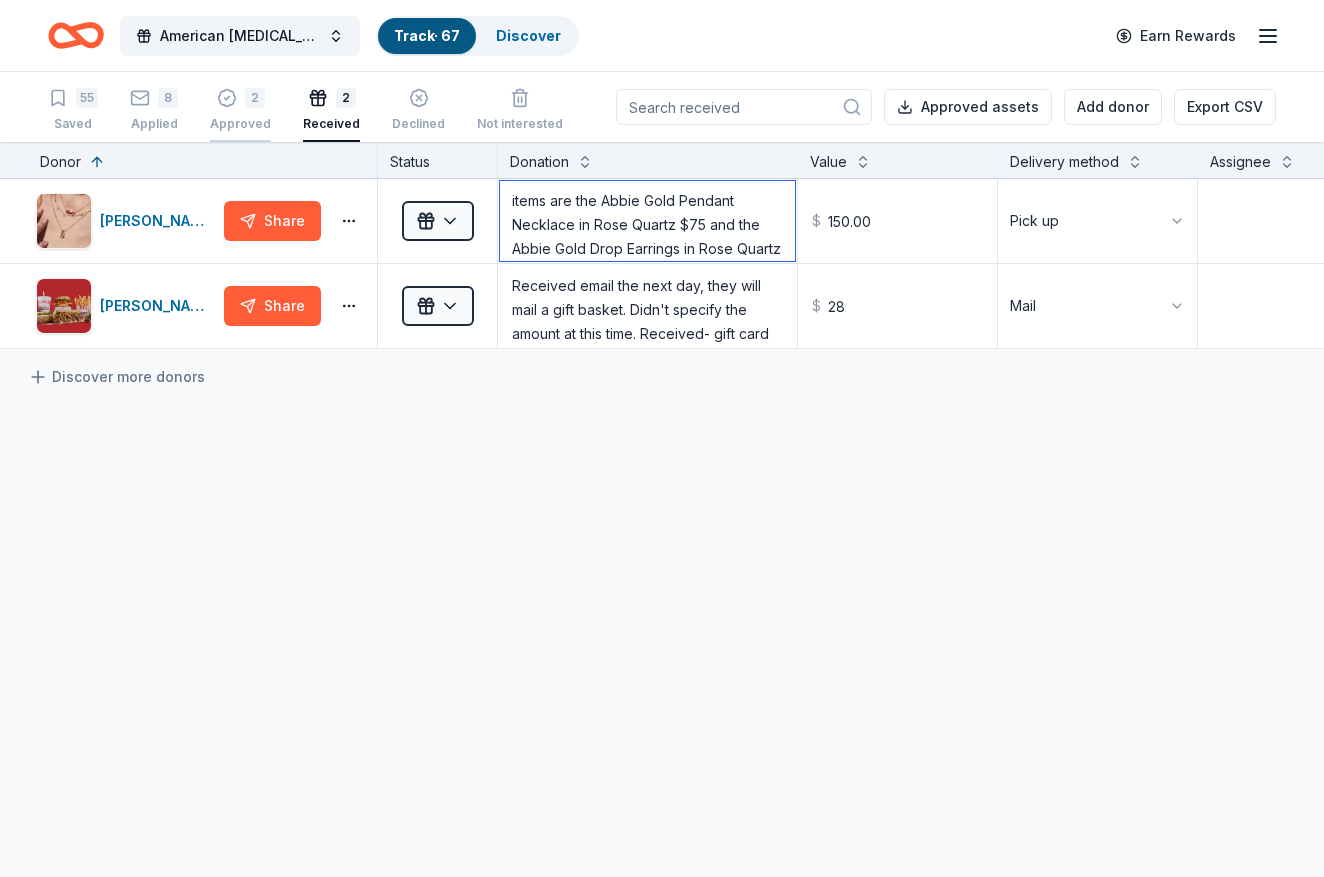 type on "items are the Abbie Gold Pendant Necklace in Rose Quartz $75 and the Abbie Gold Drop Earrings in Rose Quartz $75. Total value $150." 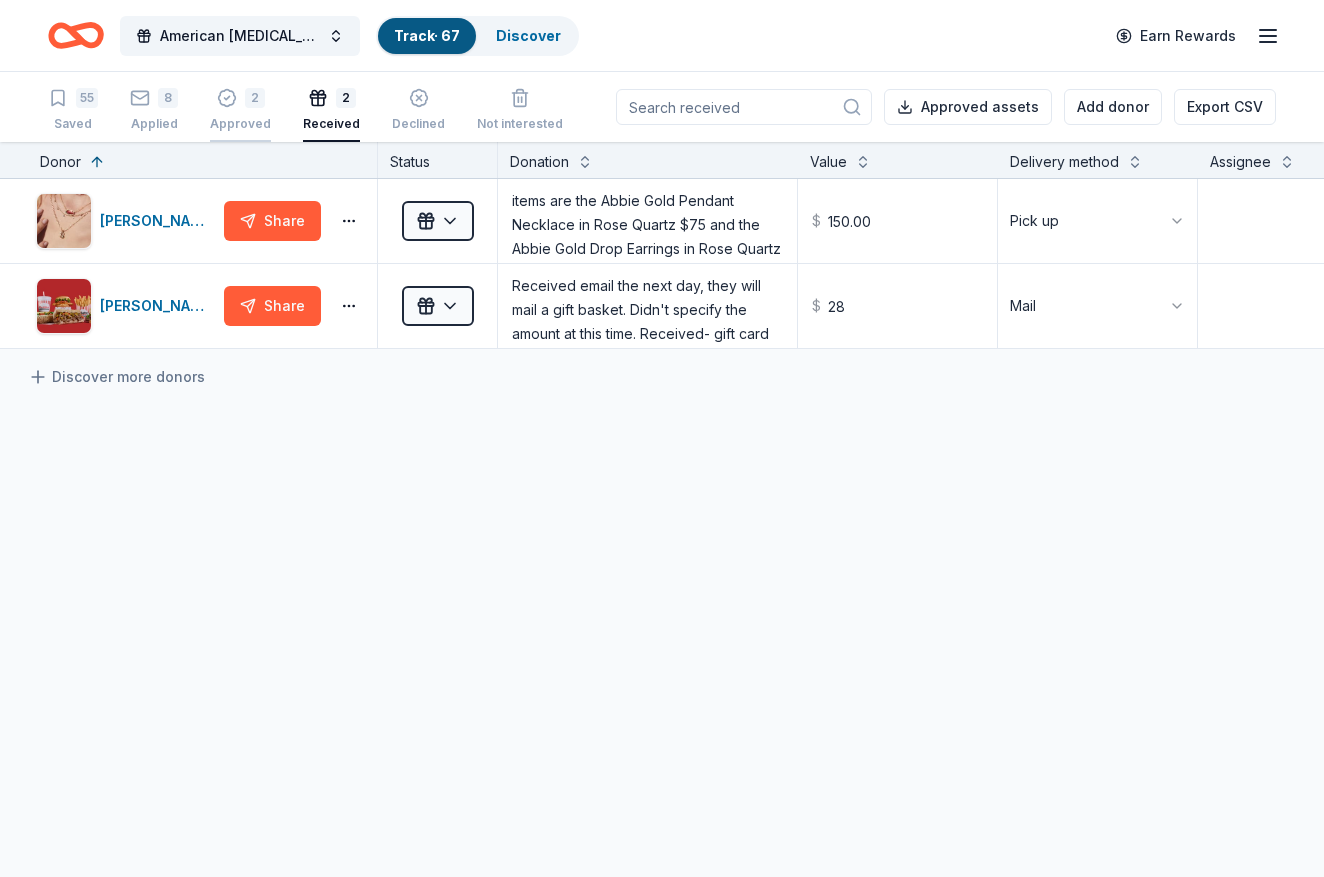click on "2" at bounding box center (255, 98) 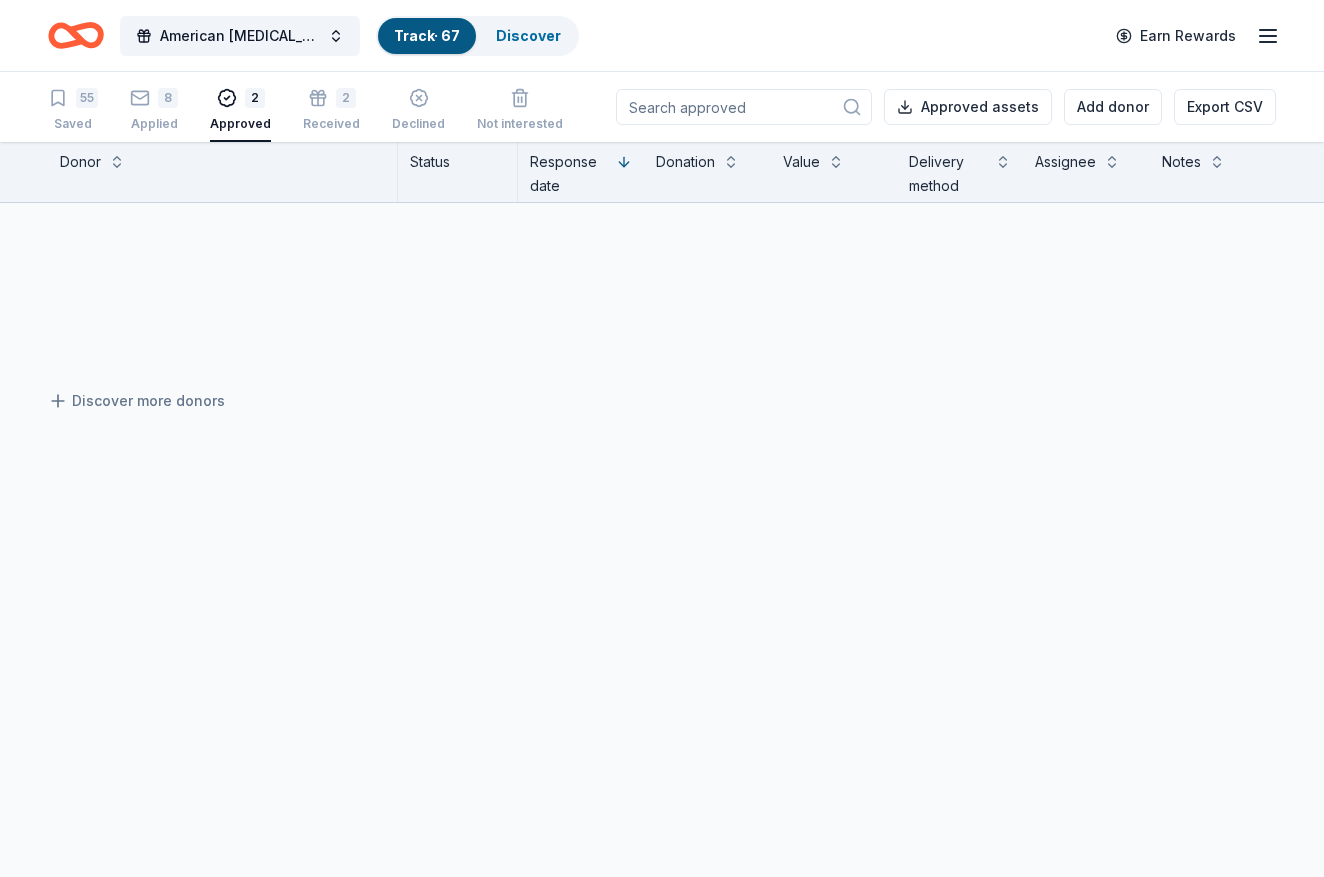 scroll, scrollTop: 0, scrollLeft: 0, axis: both 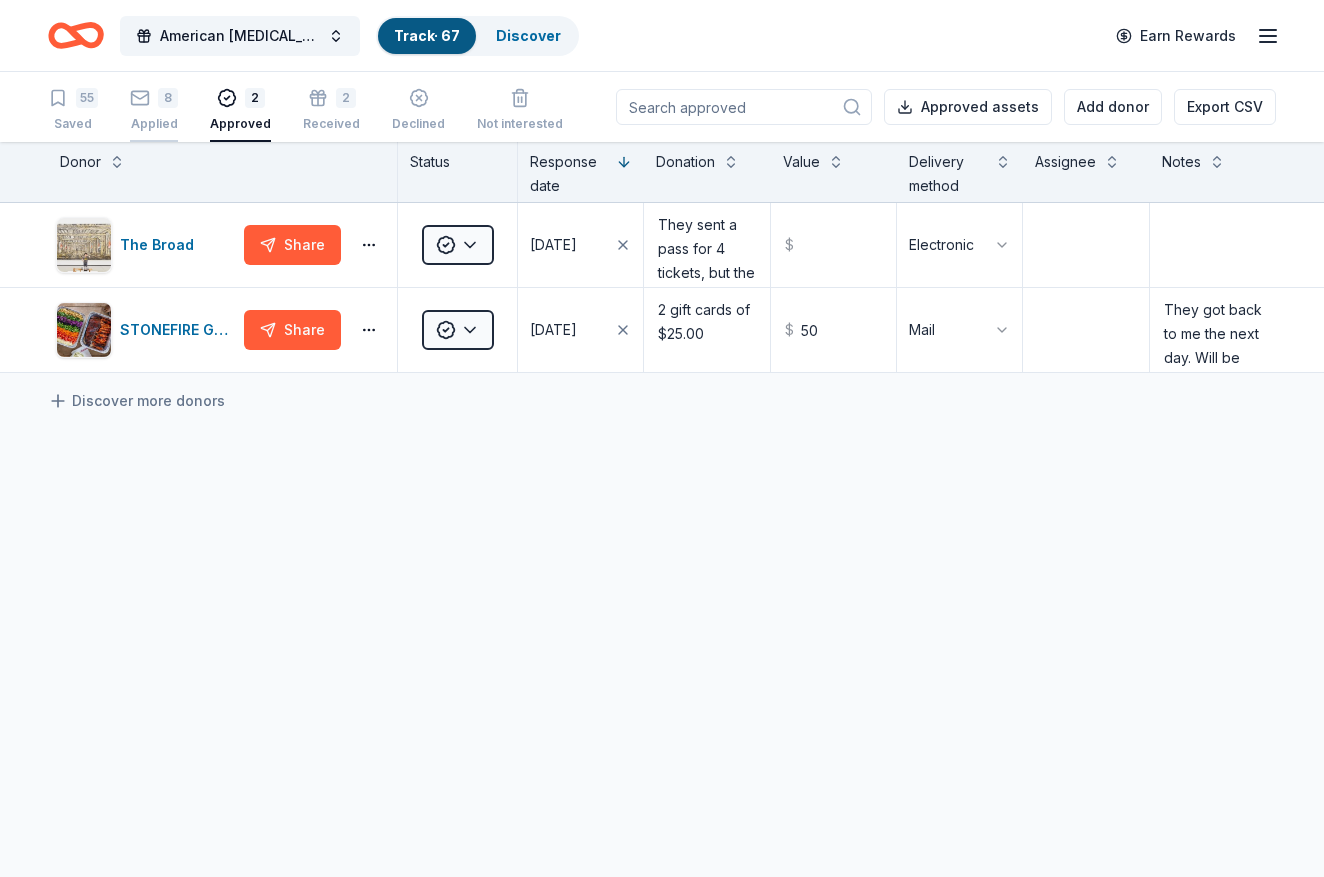 click 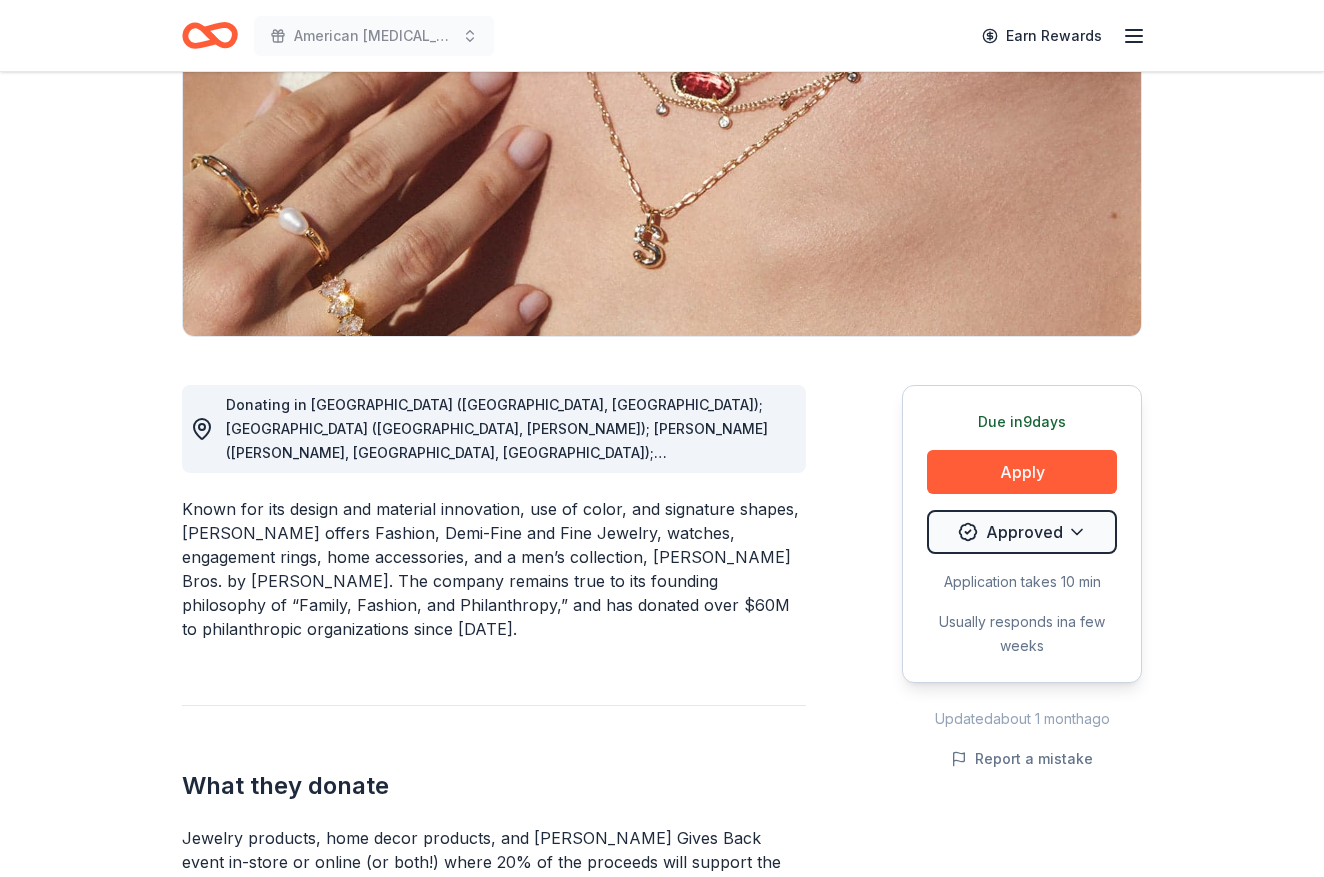 scroll, scrollTop: 271, scrollLeft: 0, axis: vertical 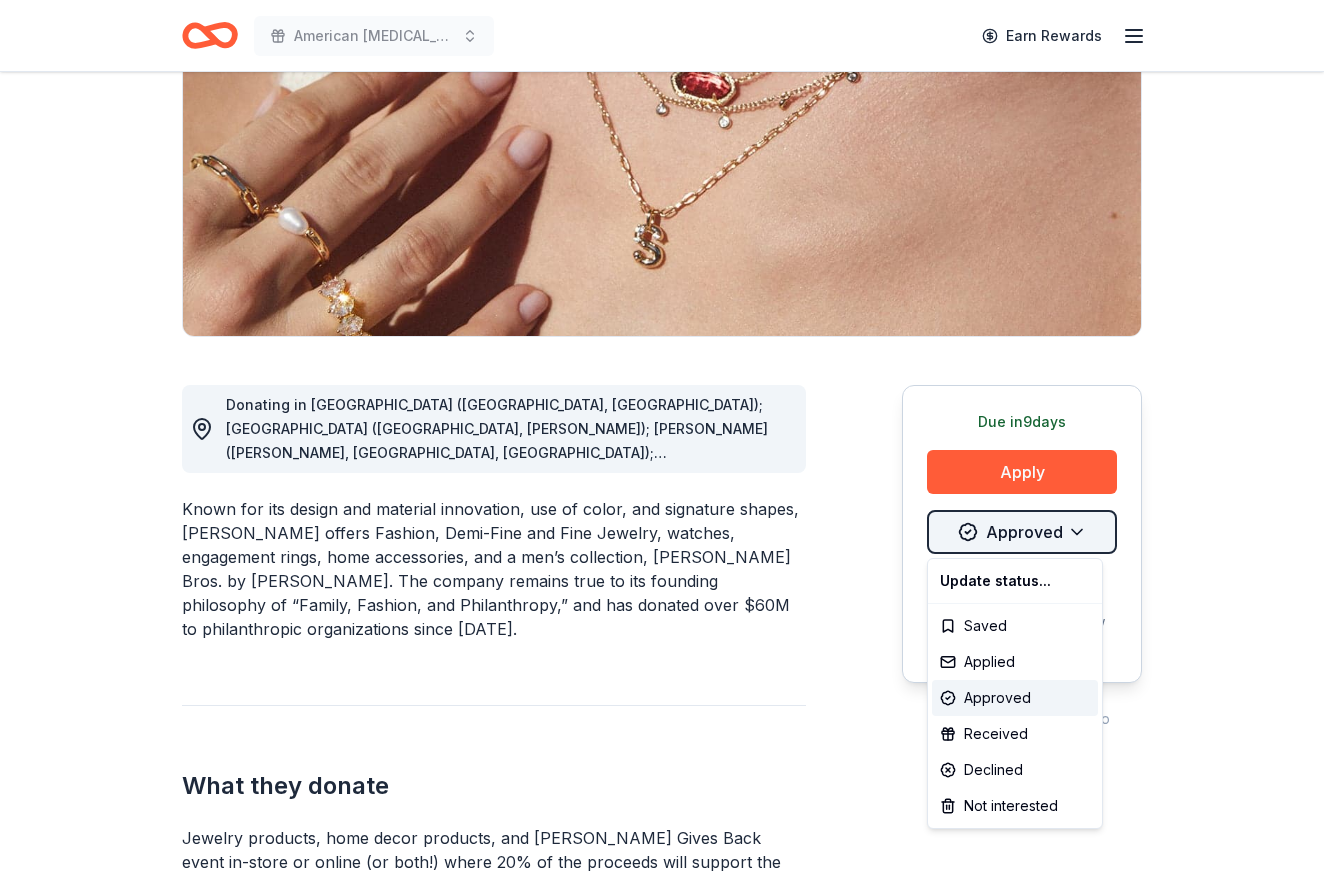 click on "American [MEDICAL_DATA] Society Relay for Life Whittier / LA Mirada Earn Rewards Due [DATE] Share [PERSON_NAME] 4.7 • 116  reviews 16   applies  last week approval rate donation value Share Donating in [GEOGRAPHIC_DATA] ([GEOGRAPHIC_DATA], [GEOGRAPHIC_DATA]); [GEOGRAPHIC_DATA] ([GEOGRAPHIC_DATA], [PERSON_NAME]); [GEOGRAPHIC_DATA] ([PERSON_NAME], [GEOGRAPHIC_DATA], [GEOGRAPHIC_DATA]); [GEOGRAPHIC_DATA]; [GEOGRAPHIC_DATA] ([GEOGRAPHIC_DATA], [GEOGRAPHIC_DATA]); [GEOGRAPHIC_DATA]; [GEOGRAPHIC_DATA] ([GEOGRAPHIC_DATA]); [GEOGRAPHIC_DATA]; [GEOGRAPHIC_DATA]; [GEOGRAPHIC_DATA] ([GEOGRAPHIC_DATA], [GEOGRAPHIC_DATA]); [GEOGRAPHIC_DATA]; IN ([GEOGRAPHIC_DATA]); [GEOGRAPHIC_DATA] ([GEOGRAPHIC_DATA], [GEOGRAPHIC_DATA]); [GEOGRAPHIC_DATA] ([GEOGRAPHIC_DATA], [GEOGRAPHIC_DATA]); [GEOGRAPHIC_DATA]; [GEOGRAPHIC_DATA] ([GEOGRAPHIC_DATA], [GEOGRAPHIC_DATA], [GEOGRAPHIC_DATA]); [GEOGRAPHIC_DATA] ([GEOGRAPHIC_DATA]); [GEOGRAPHIC_DATA]; [GEOGRAPHIC_DATA] ([GEOGRAPHIC_DATA]); [GEOGRAPHIC_DATA]; MS ([PERSON_NAME]); [GEOGRAPHIC_DATA]; [GEOGRAPHIC_DATA] ([GEOGRAPHIC_DATA]); [GEOGRAPHIC_DATA] ([GEOGRAPHIC_DATA], [GEOGRAPHIC_DATA]); [GEOGRAPHIC_DATA] ([GEOGRAPHIC_DATA]); [GEOGRAPHIC_DATA] ([GEOGRAPHIC_DATA]); [GEOGRAPHIC_DATA]; [GEOGRAPHIC_DATA]; [GEOGRAPHIC_DATA]; [GEOGRAPHIC_DATA]; [GEOGRAPHIC_DATA]; [GEOGRAPHIC_DATA]; [GEOGRAPHIC_DATA]; [GEOGRAPHIC_DATA]; [GEOGRAPHIC_DATA] ([GEOGRAPHIC_DATA], [GEOGRAPHIC_DATA]) What they donate Jewelry products, home decor products, and [PERSON_NAME] Gives Back event in-store or online (or both!) where 20% of the proceeds will support the cause or people you care about. Auction & raffle Donation can be picked up Who they donate to  Preferred Education Health Social Justice Wellness & Fitness 501(c)(3) preferred Due [DATE][DATE]" at bounding box center [662, 167] 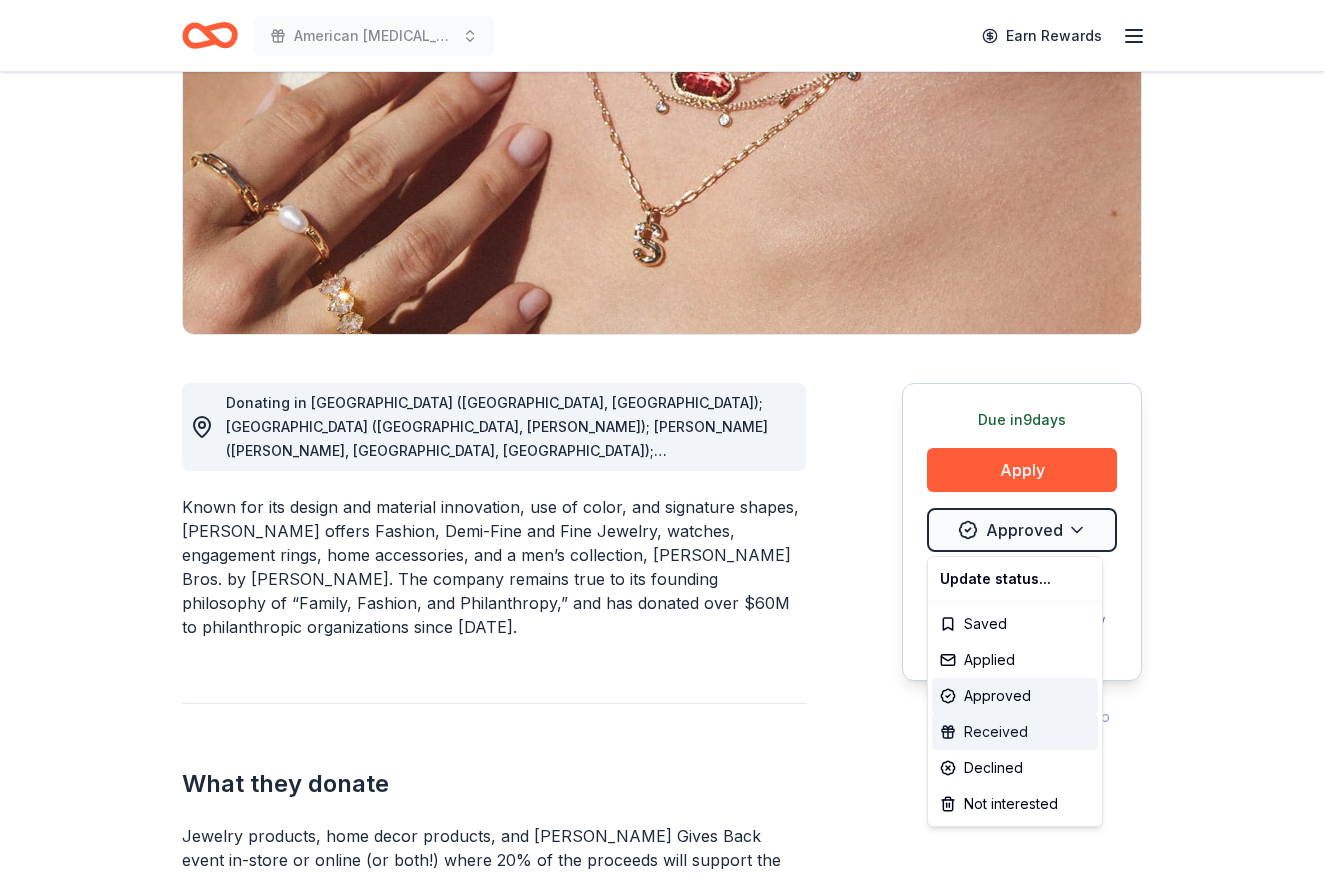 click on "Received" at bounding box center [1015, 732] 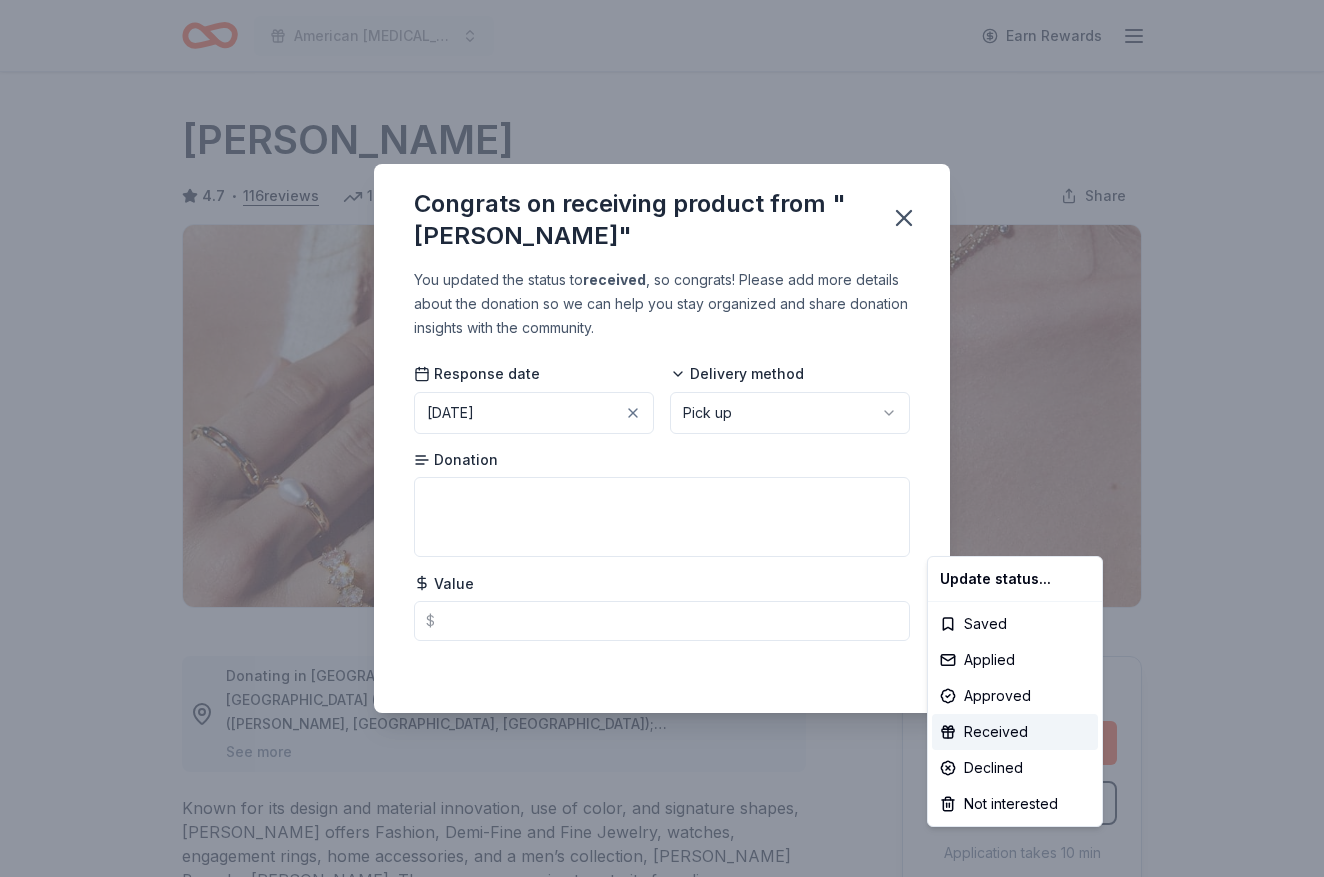 click on "American [MEDICAL_DATA] Society Relay for Life Whittier / LA Mirada Earn Rewards Due [DATE] Share [PERSON_NAME] 4.7 • 116  reviews 16   applies  last week approval rate donation value Share Donating in [GEOGRAPHIC_DATA] ([GEOGRAPHIC_DATA], [GEOGRAPHIC_DATA]); [GEOGRAPHIC_DATA] ([GEOGRAPHIC_DATA], [PERSON_NAME]); [GEOGRAPHIC_DATA] ([PERSON_NAME], [GEOGRAPHIC_DATA], [GEOGRAPHIC_DATA]); [GEOGRAPHIC_DATA]; [GEOGRAPHIC_DATA] ([GEOGRAPHIC_DATA], [GEOGRAPHIC_DATA]); [GEOGRAPHIC_DATA]; [GEOGRAPHIC_DATA] ([GEOGRAPHIC_DATA]); [GEOGRAPHIC_DATA]; [GEOGRAPHIC_DATA]; [GEOGRAPHIC_DATA] ([GEOGRAPHIC_DATA], [GEOGRAPHIC_DATA]); [GEOGRAPHIC_DATA]; IN ([GEOGRAPHIC_DATA]); [GEOGRAPHIC_DATA] ([GEOGRAPHIC_DATA], [GEOGRAPHIC_DATA]); [GEOGRAPHIC_DATA] ([GEOGRAPHIC_DATA], [GEOGRAPHIC_DATA]); [GEOGRAPHIC_DATA]; [GEOGRAPHIC_DATA] ([GEOGRAPHIC_DATA], [GEOGRAPHIC_DATA], [GEOGRAPHIC_DATA]); [GEOGRAPHIC_DATA] ([GEOGRAPHIC_DATA]); [GEOGRAPHIC_DATA]; [GEOGRAPHIC_DATA] ([GEOGRAPHIC_DATA]); [GEOGRAPHIC_DATA]; MS ([PERSON_NAME]); [GEOGRAPHIC_DATA]; [GEOGRAPHIC_DATA] ([GEOGRAPHIC_DATA]); [GEOGRAPHIC_DATA] ([GEOGRAPHIC_DATA], [GEOGRAPHIC_DATA]); [GEOGRAPHIC_DATA] ([GEOGRAPHIC_DATA]); [GEOGRAPHIC_DATA] ([GEOGRAPHIC_DATA]); [GEOGRAPHIC_DATA]; [GEOGRAPHIC_DATA]; [GEOGRAPHIC_DATA]; [GEOGRAPHIC_DATA]; [GEOGRAPHIC_DATA]; [GEOGRAPHIC_DATA]; [GEOGRAPHIC_DATA]; [GEOGRAPHIC_DATA]; [GEOGRAPHIC_DATA] ([GEOGRAPHIC_DATA], [GEOGRAPHIC_DATA]) See more What they donate Jewelry products, home decor products, and [PERSON_NAME] Gives Back event in-store or online (or both!) where 20% of the proceeds will support the cause or people you care about. Auction & raffle Donation can be picked up Who they donate to  Preferred Education Health Social Justice Wellness & Fitness 501(c)(3) preferred Due in  9 %" at bounding box center [662, 438] 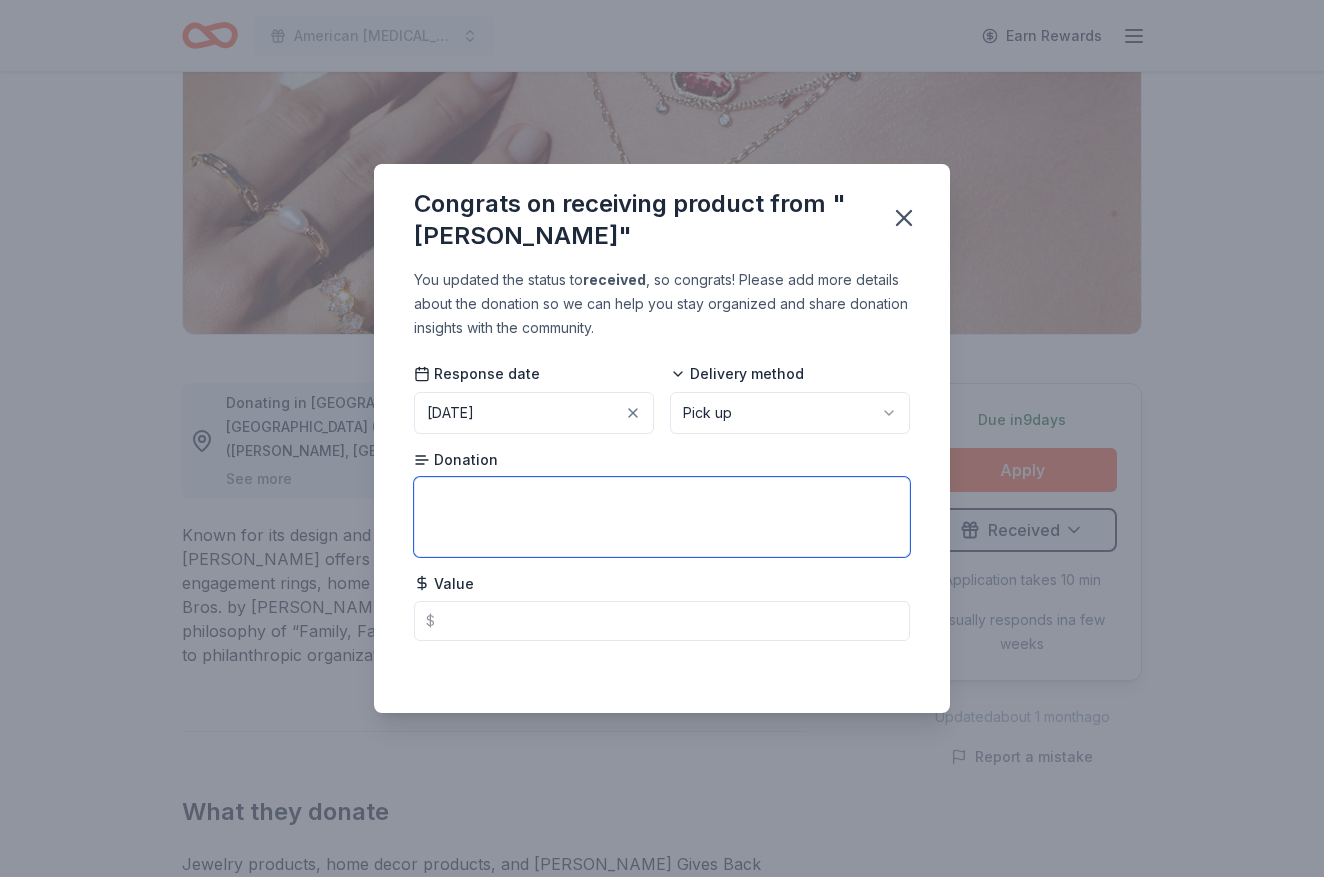 click at bounding box center [662, 517] 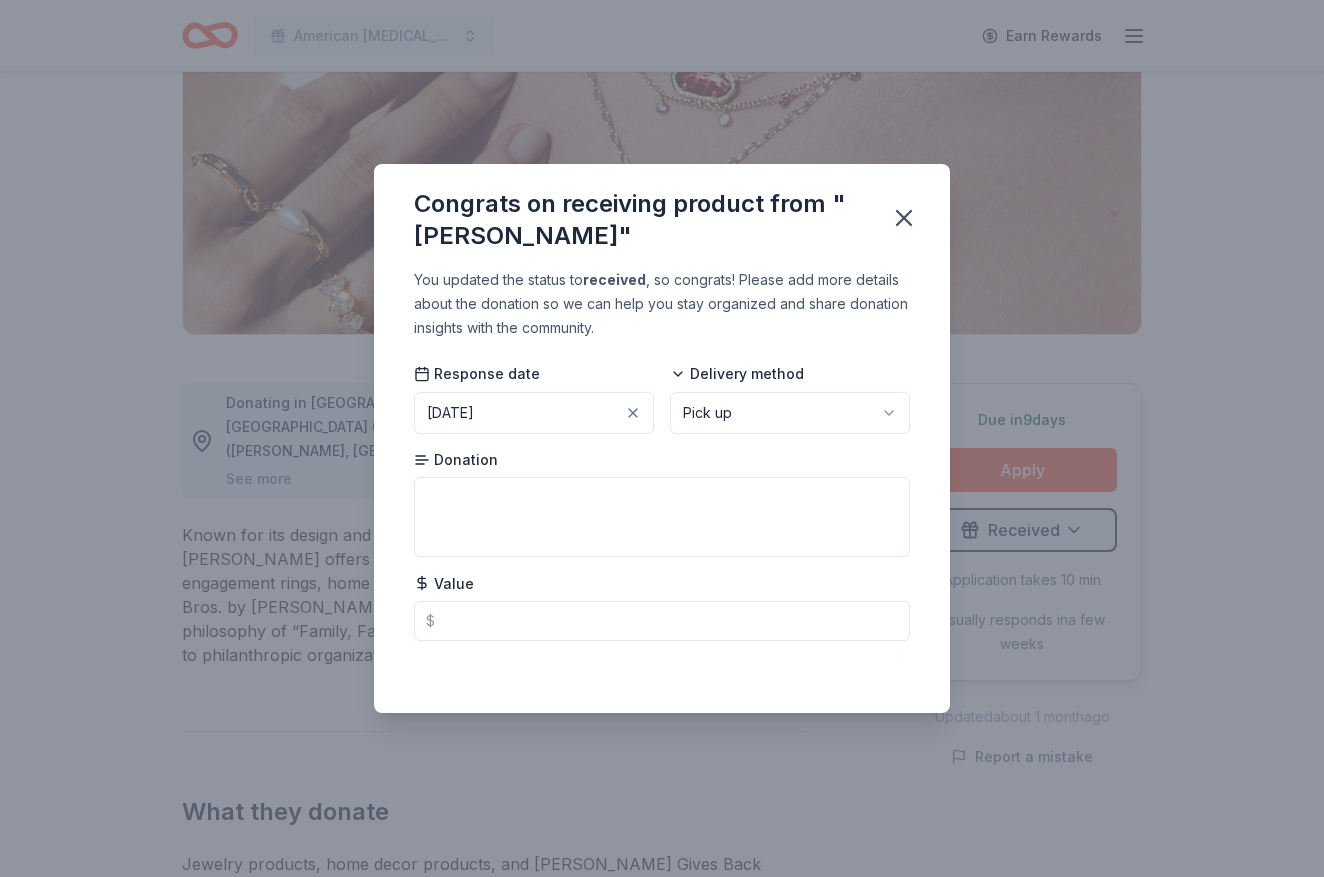 click on "[DATE]" at bounding box center [450, 413] 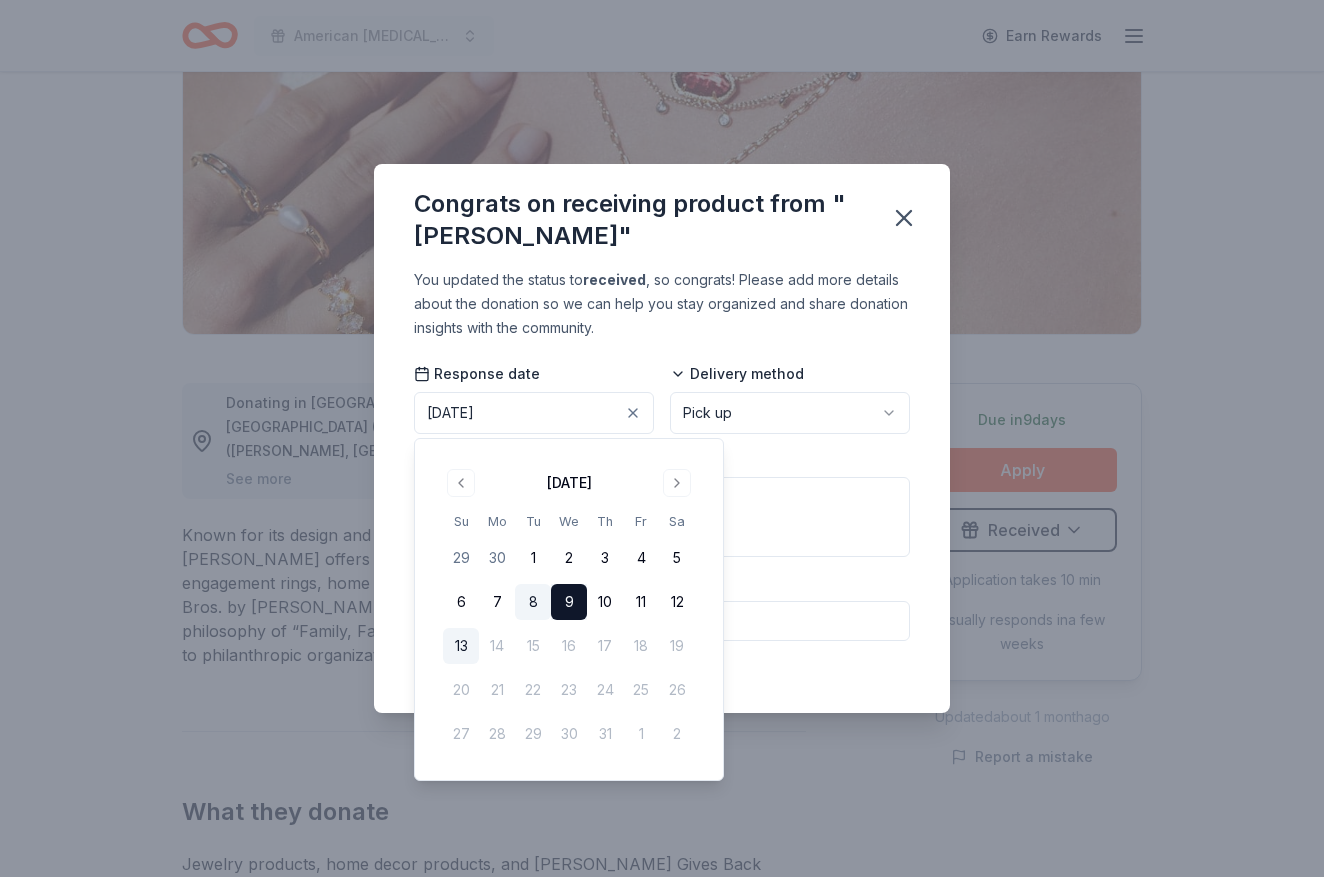 click on "8" at bounding box center [533, 602] 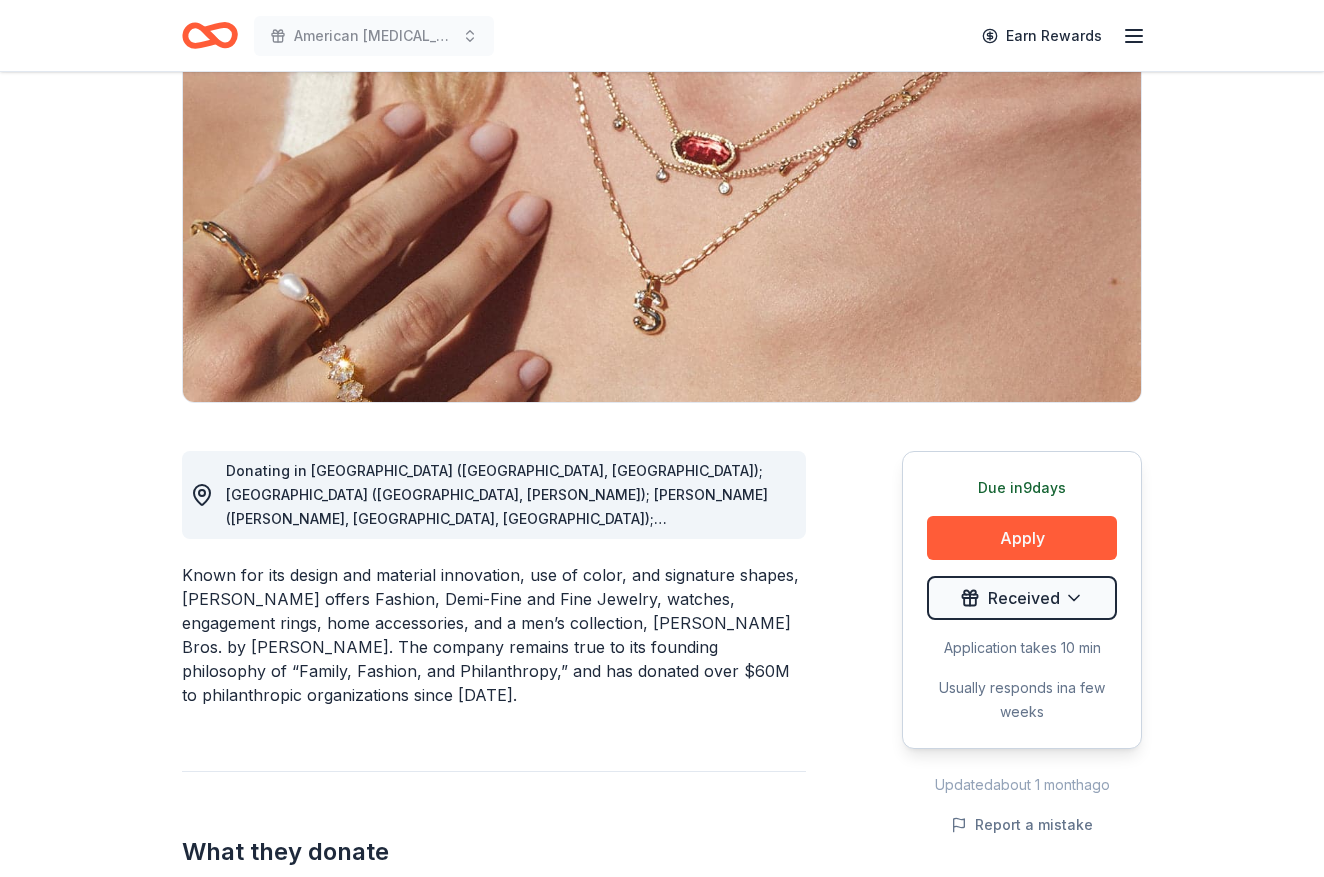 scroll, scrollTop: 248, scrollLeft: 0, axis: vertical 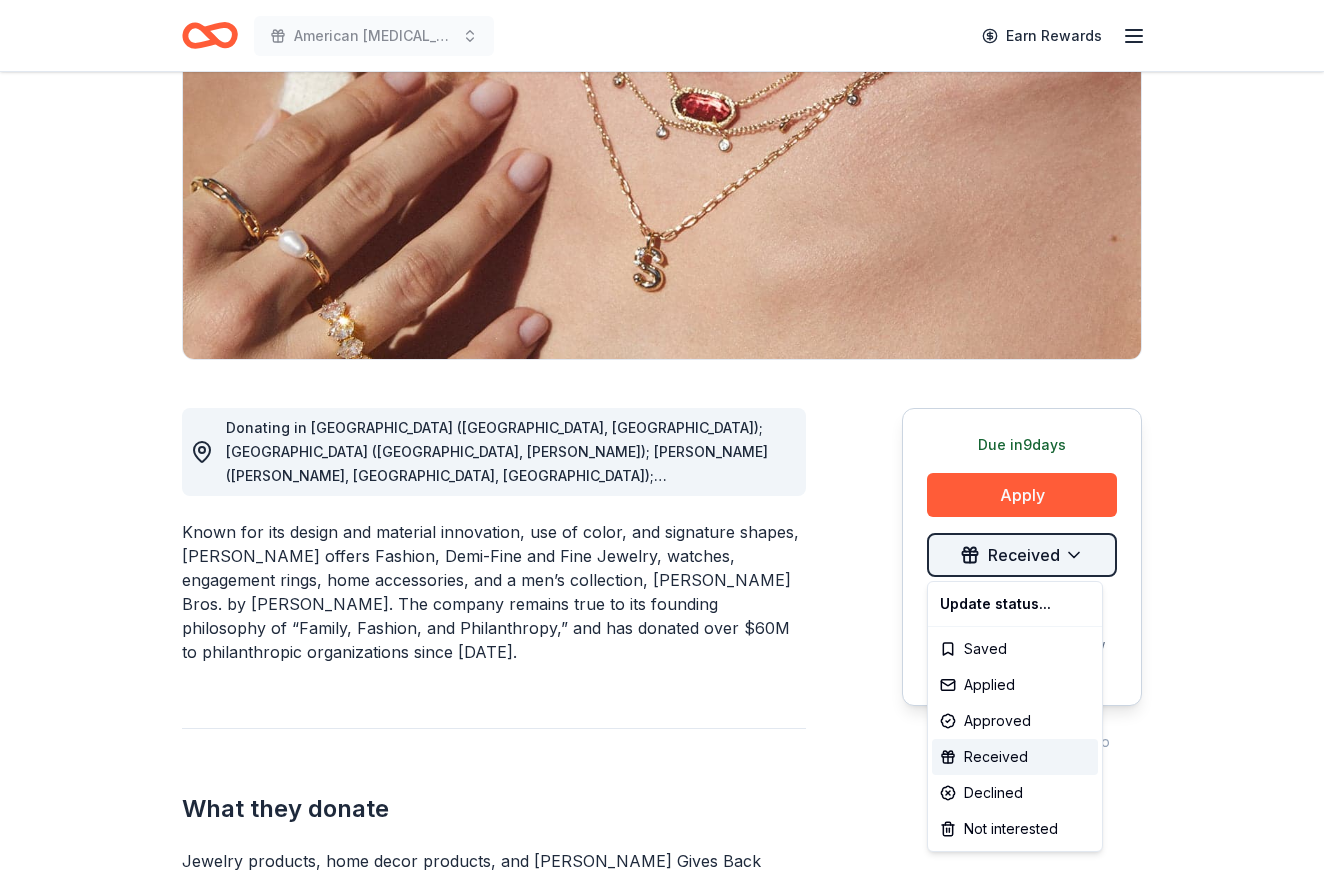 click on "American [MEDICAL_DATA] Society Relay for Life Whittier / LA Mirada Earn Rewards Due [DATE] Share [PERSON_NAME] 4.7 • 116  reviews 16   applies  last week approval rate donation value Share Donating in [GEOGRAPHIC_DATA] ([GEOGRAPHIC_DATA], [GEOGRAPHIC_DATA]); [GEOGRAPHIC_DATA] ([GEOGRAPHIC_DATA], [PERSON_NAME]); [GEOGRAPHIC_DATA] ([PERSON_NAME], [GEOGRAPHIC_DATA], [GEOGRAPHIC_DATA]); [GEOGRAPHIC_DATA]; [GEOGRAPHIC_DATA] ([GEOGRAPHIC_DATA], [GEOGRAPHIC_DATA]); [GEOGRAPHIC_DATA]; [GEOGRAPHIC_DATA] ([GEOGRAPHIC_DATA]); [GEOGRAPHIC_DATA]; [GEOGRAPHIC_DATA]; [GEOGRAPHIC_DATA] ([GEOGRAPHIC_DATA], [GEOGRAPHIC_DATA]); [GEOGRAPHIC_DATA]; IN ([GEOGRAPHIC_DATA]); [GEOGRAPHIC_DATA] ([GEOGRAPHIC_DATA], [GEOGRAPHIC_DATA]); [GEOGRAPHIC_DATA] ([GEOGRAPHIC_DATA], [GEOGRAPHIC_DATA]); [GEOGRAPHIC_DATA]; [GEOGRAPHIC_DATA] ([GEOGRAPHIC_DATA], [GEOGRAPHIC_DATA], [GEOGRAPHIC_DATA]); [GEOGRAPHIC_DATA] ([GEOGRAPHIC_DATA]); [GEOGRAPHIC_DATA]; [GEOGRAPHIC_DATA] ([GEOGRAPHIC_DATA]); [GEOGRAPHIC_DATA]; MS ([PERSON_NAME]); [GEOGRAPHIC_DATA]; [GEOGRAPHIC_DATA] ([GEOGRAPHIC_DATA]); [GEOGRAPHIC_DATA] ([GEOGRAPHIC_DATA], [GEOGRAPHIC_DATA]); [GEOGRAPHIC_DATA] ([GEOGRAPHIC_DATA]); [GEOGRAPHIC_DATA] ([GEOGRAPHIC_DATA]); [GEOGRAPHIC_DATA]; [GEOGRAPHIC_DATA]; [GEOGRAPHIC_DATA]; [GEOGRAPHIC_DATA]; [GEOGRAPHIC_DATA]; [GEOGRAPHIC_DATA]; [GEOGRAPHIC_DATA]; [GEOGRAPHIC_DATA]; [GEOGRAPHIC_DATA] ([GEOGRAPHIC_DATA], [GEOGRAPHIC_DATA]) What they donate Jewelry products, home decor products, and [PERSON_NAME] Gives Back event in-store or online (or both!) where 20% of the proceeds will support the cause or people you care about. Auction & raffle Donation can be picked up Who they donate to  Preferred Education Health Social Justice Wellness & Fitness 501(c)(3) preferred Due [DATE][DATE]" at bounding box center [662, 190] 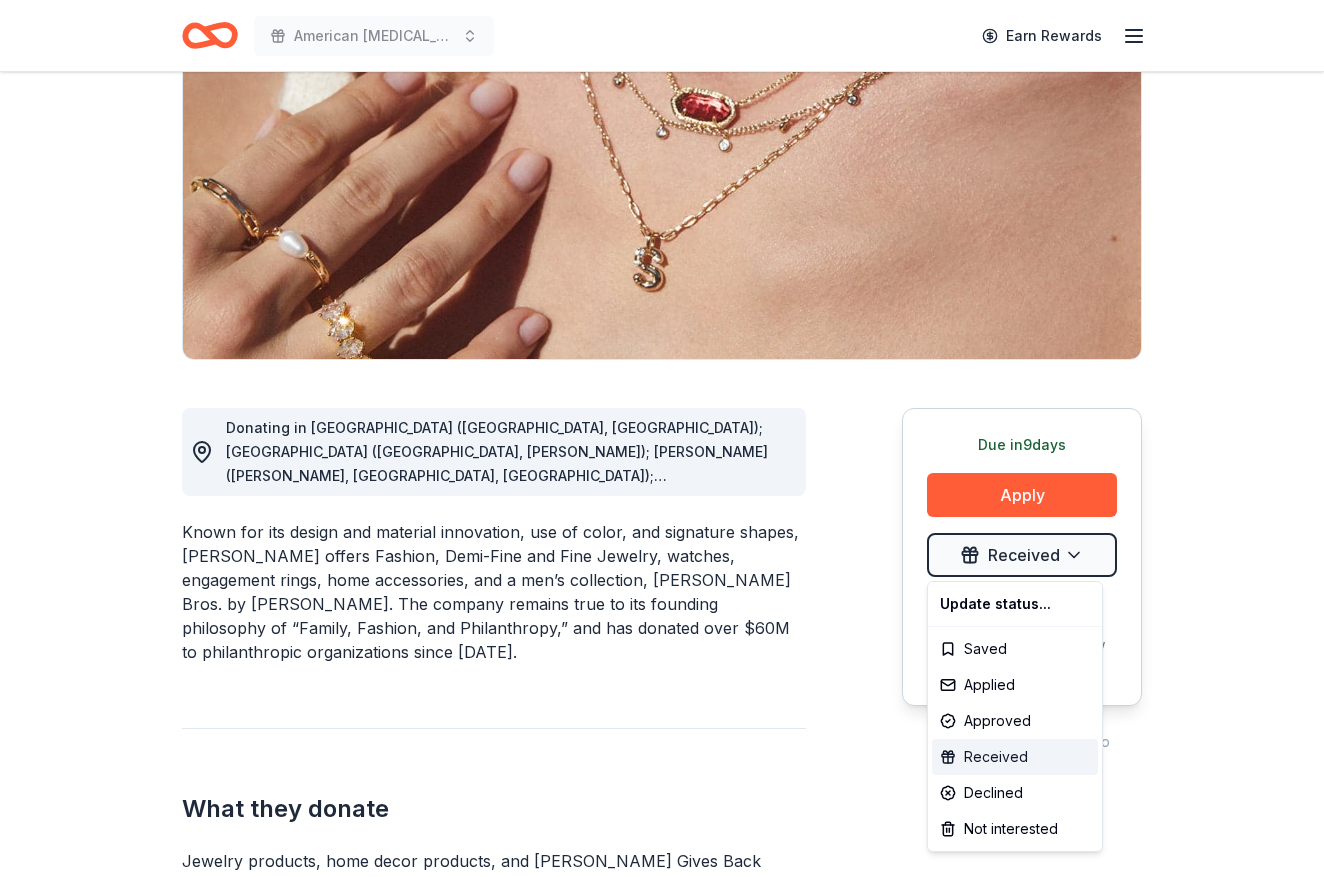 click on "Received" at bounding box center (1015, 757) 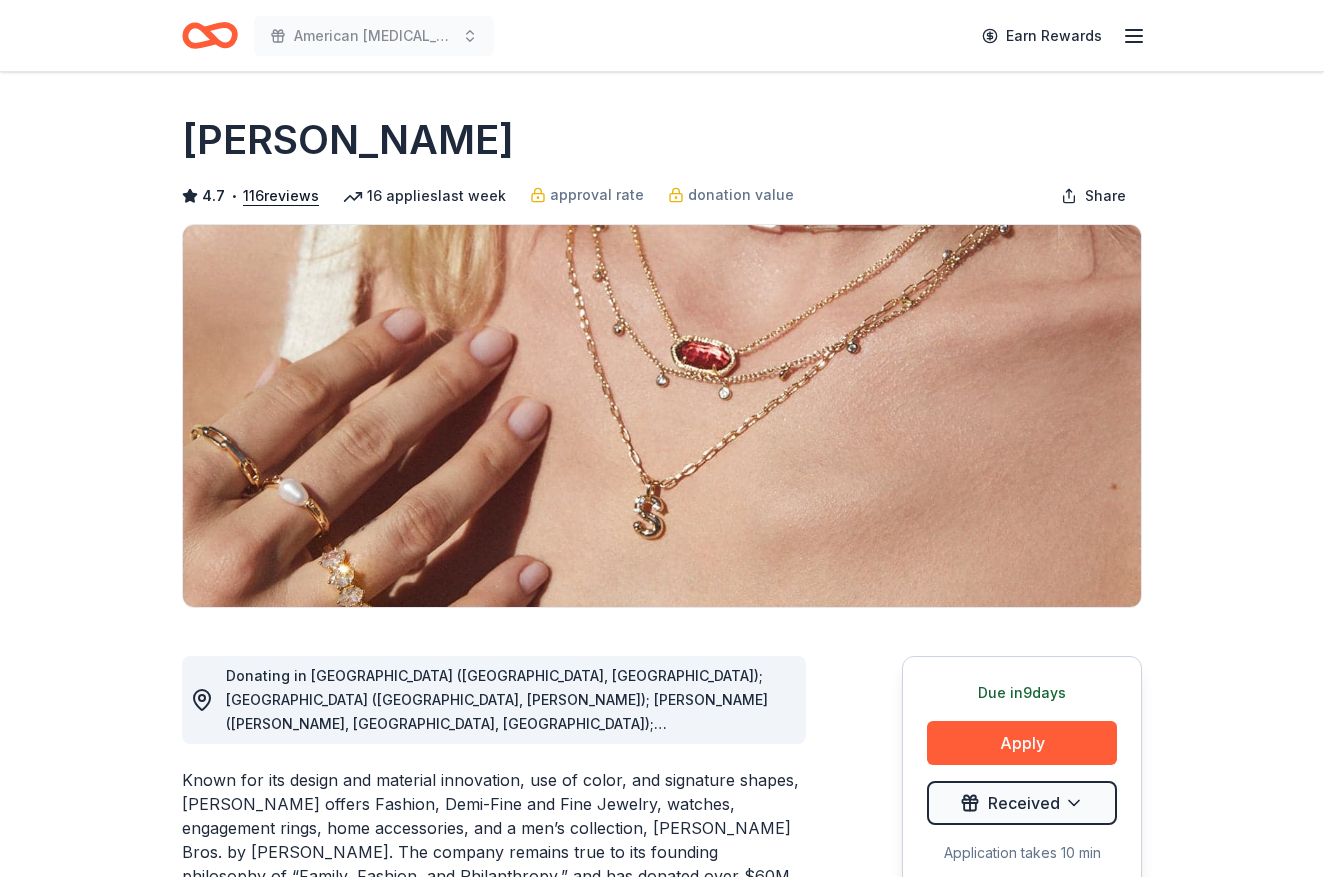 scroll, scrollTop: 0, scrollLeft: 0, axis: both 